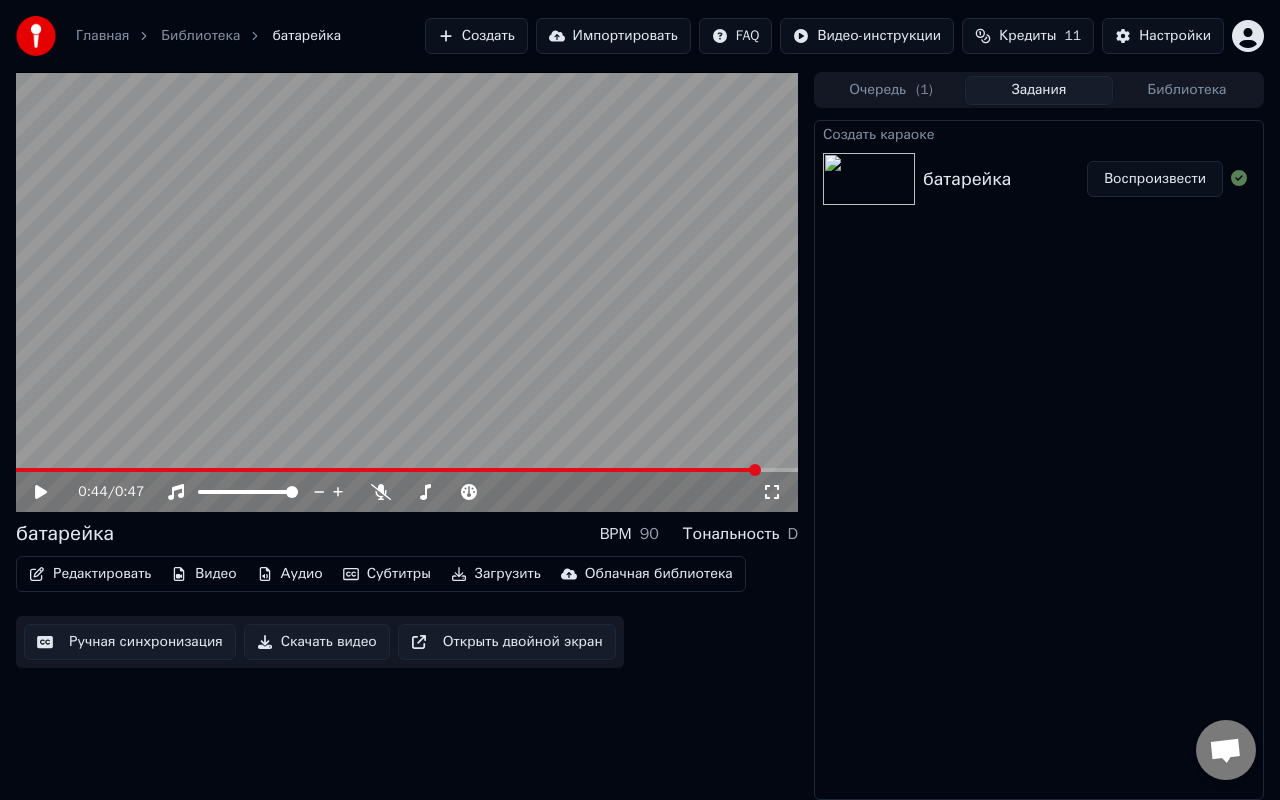 scroll, scrollTop: 0, scrollLeft: 0, axis: both 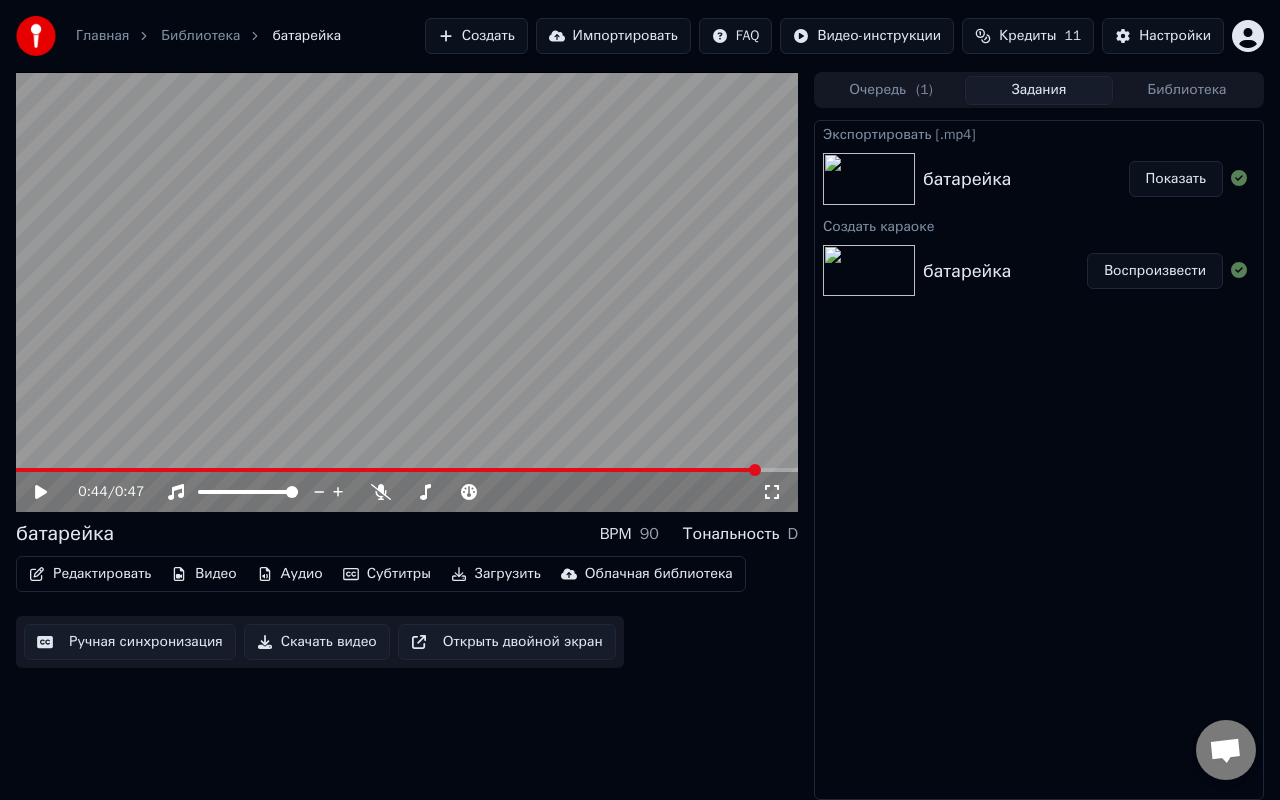 click on "Аудио" at bounding box center [290, 574] 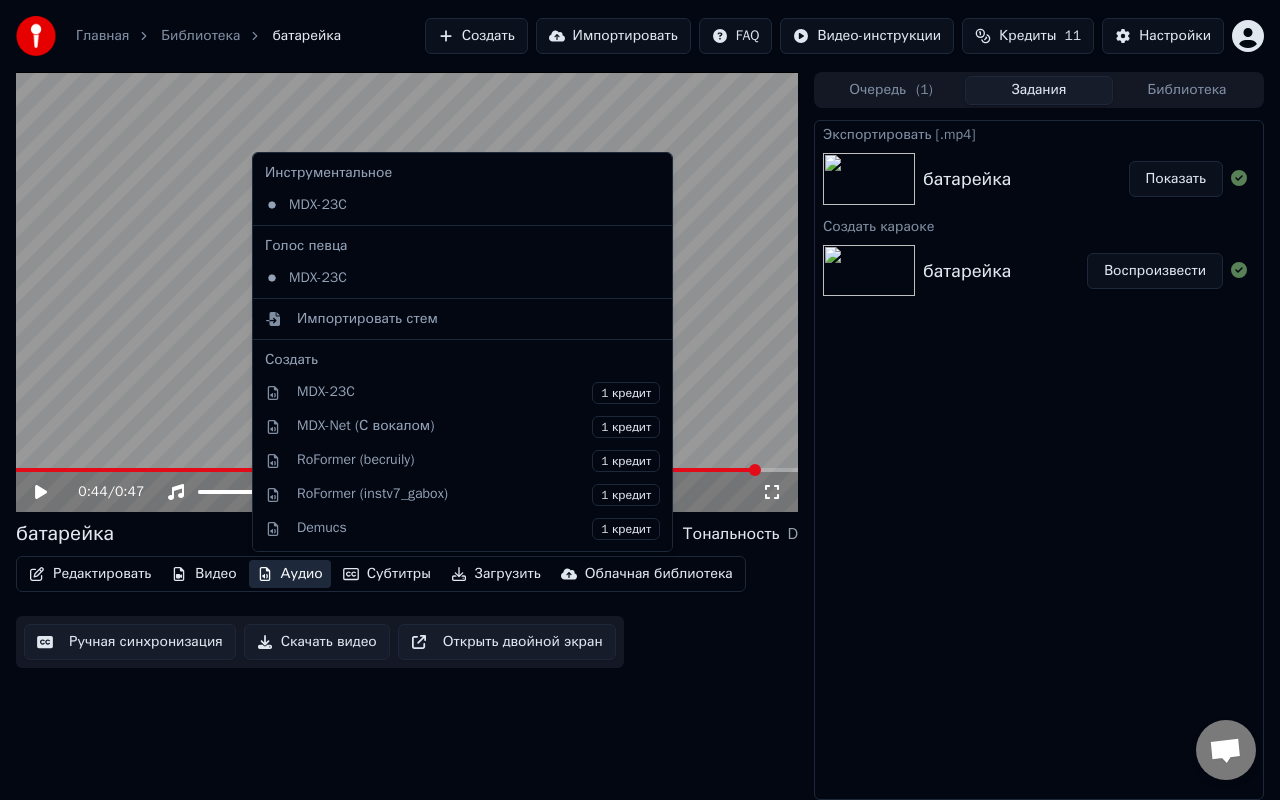 click at bounding box center [407, 292] 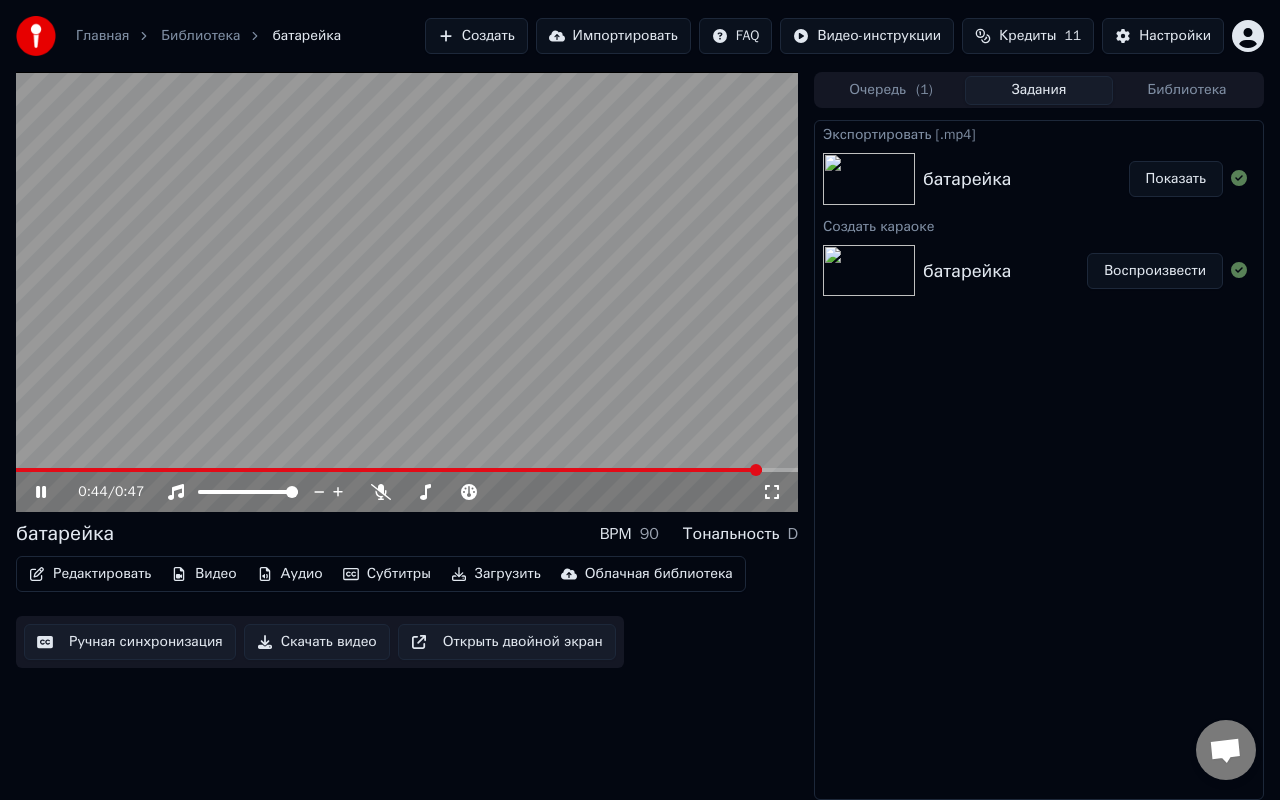 click at bounding box center (407, 292) 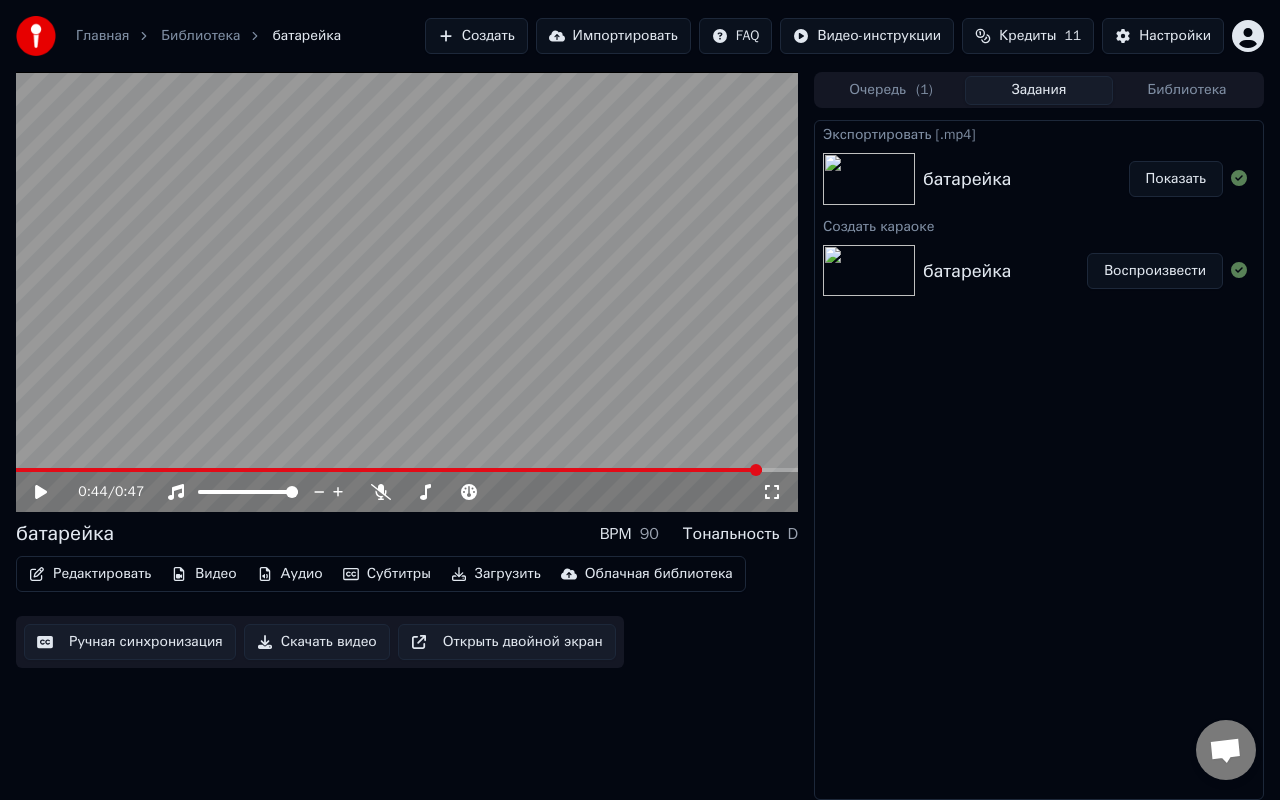 click on "Создать" at bounding box center (476, 36) 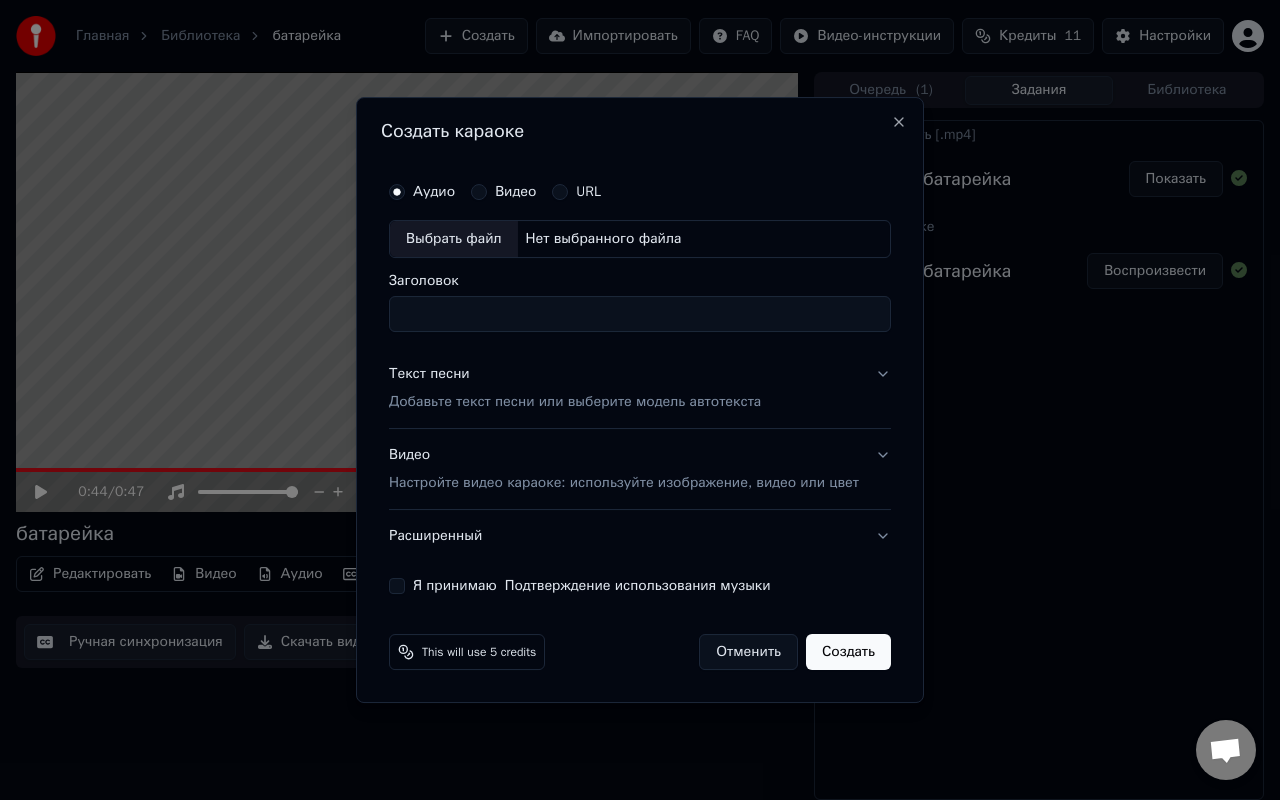 click on "Нет выбранного файла" at bounding box center [604, 239] 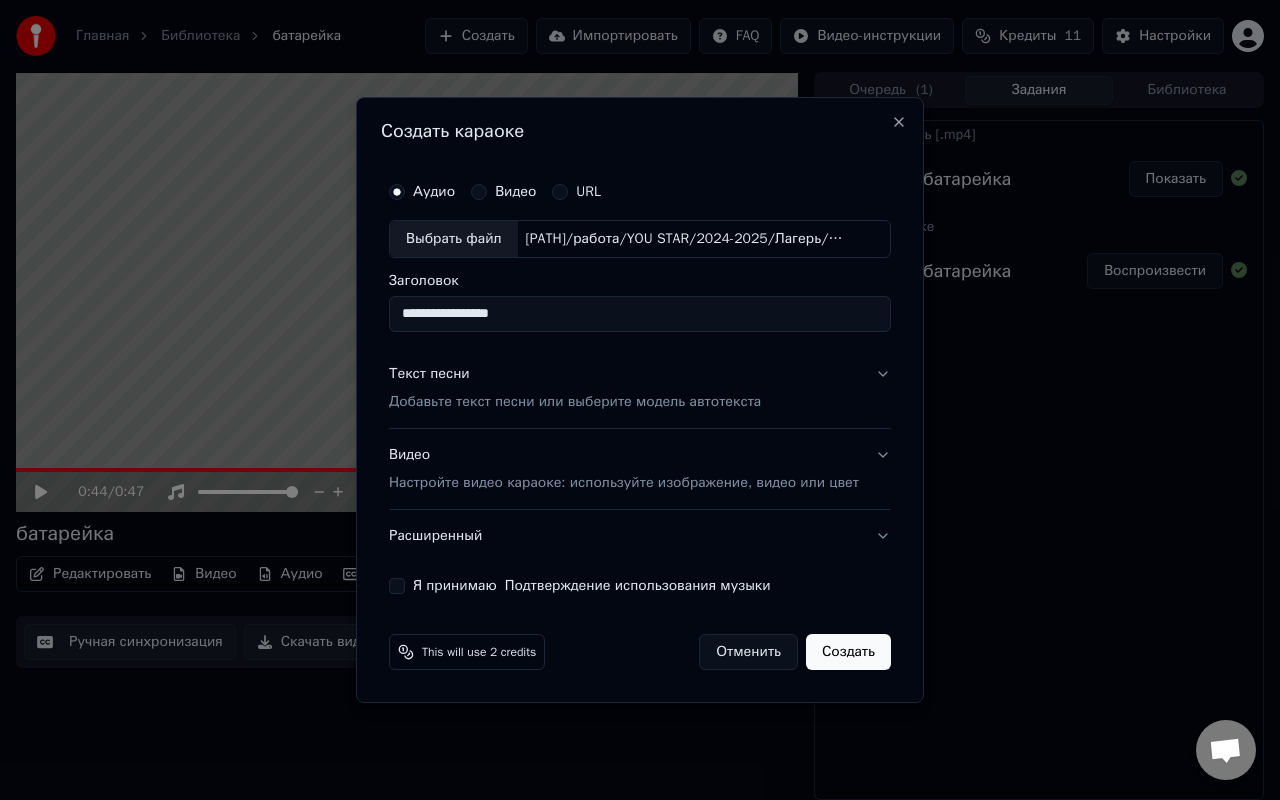 click on "Настройте видео караоке: используйте изображение, видео или цвет" at bounding box center [624, 483] 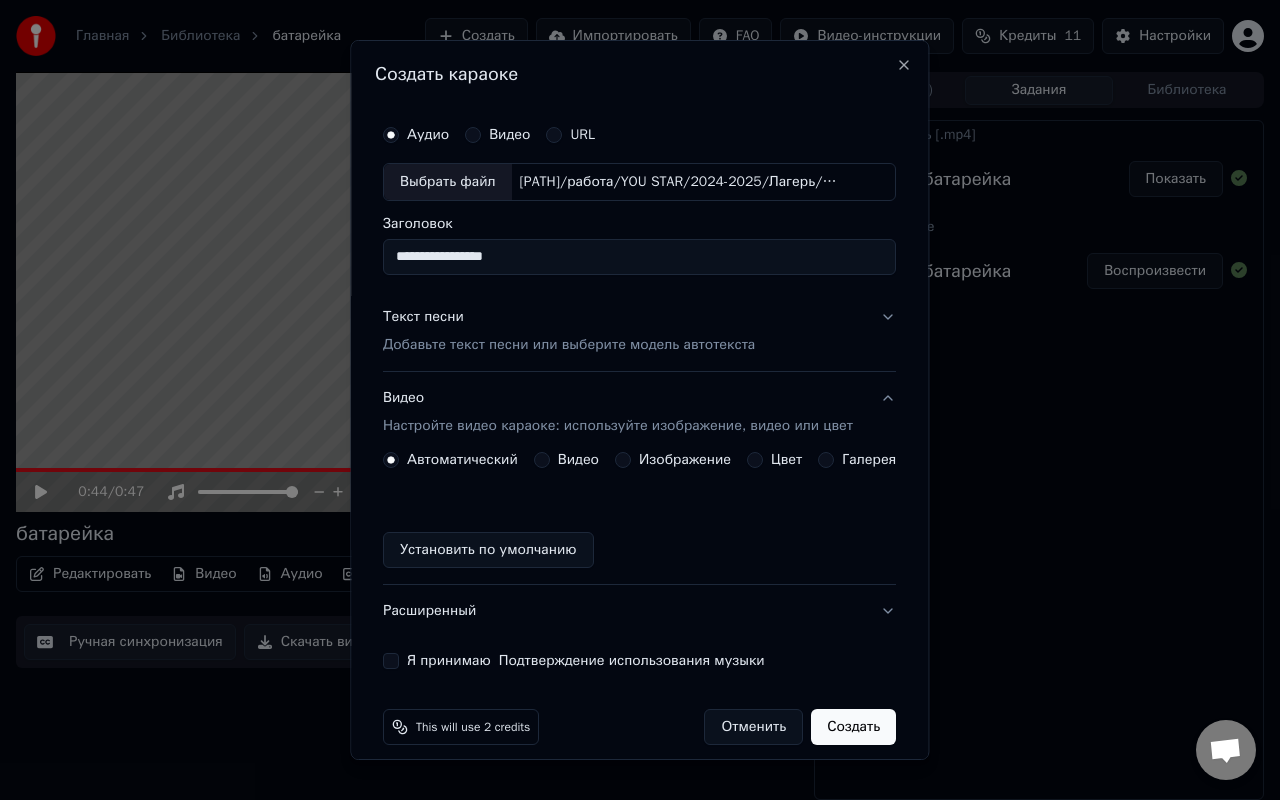 click on "Изображение" at bounding box center (685, 460) 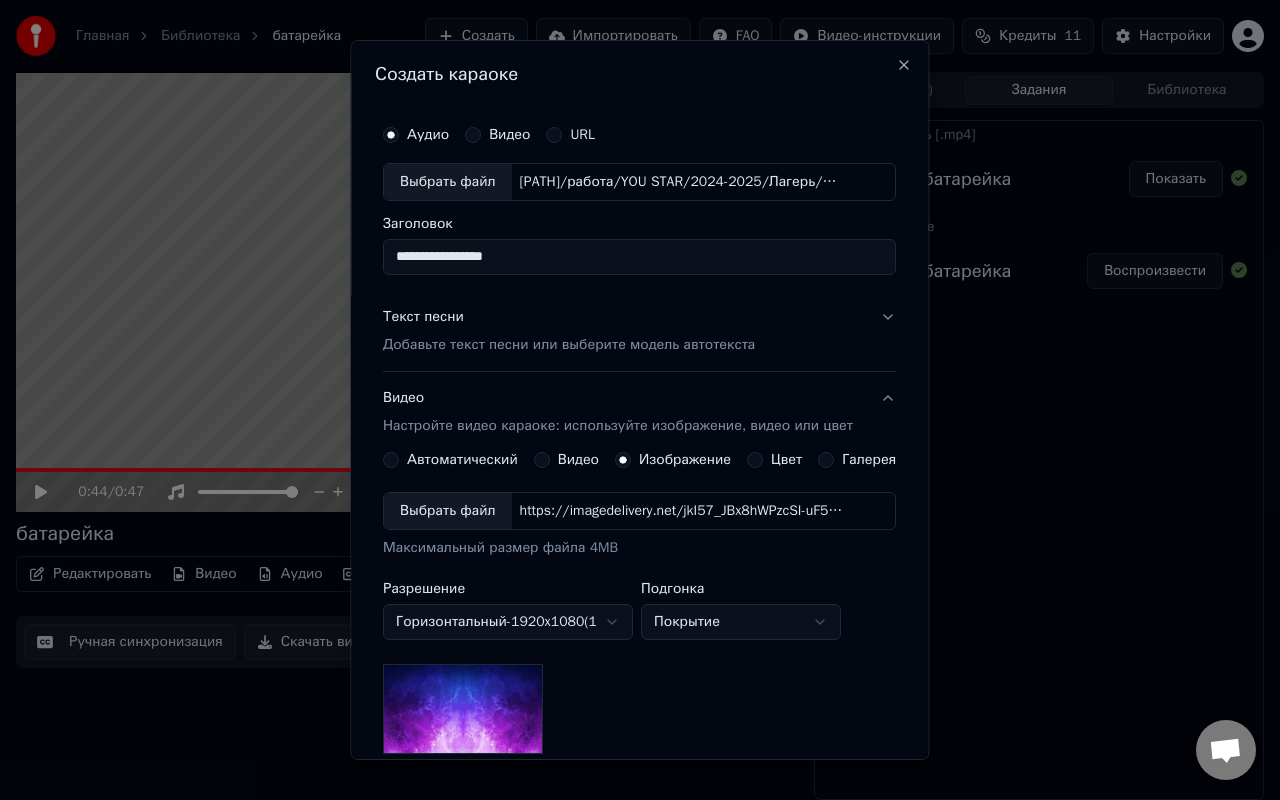 click on "https://imagedelivery.net/jkI57_JBx8hWPzcSI-uF5w/c7639807-3f76-4ea5-9112-66e75e03d200/16x9" at bounding box center [682, 511] 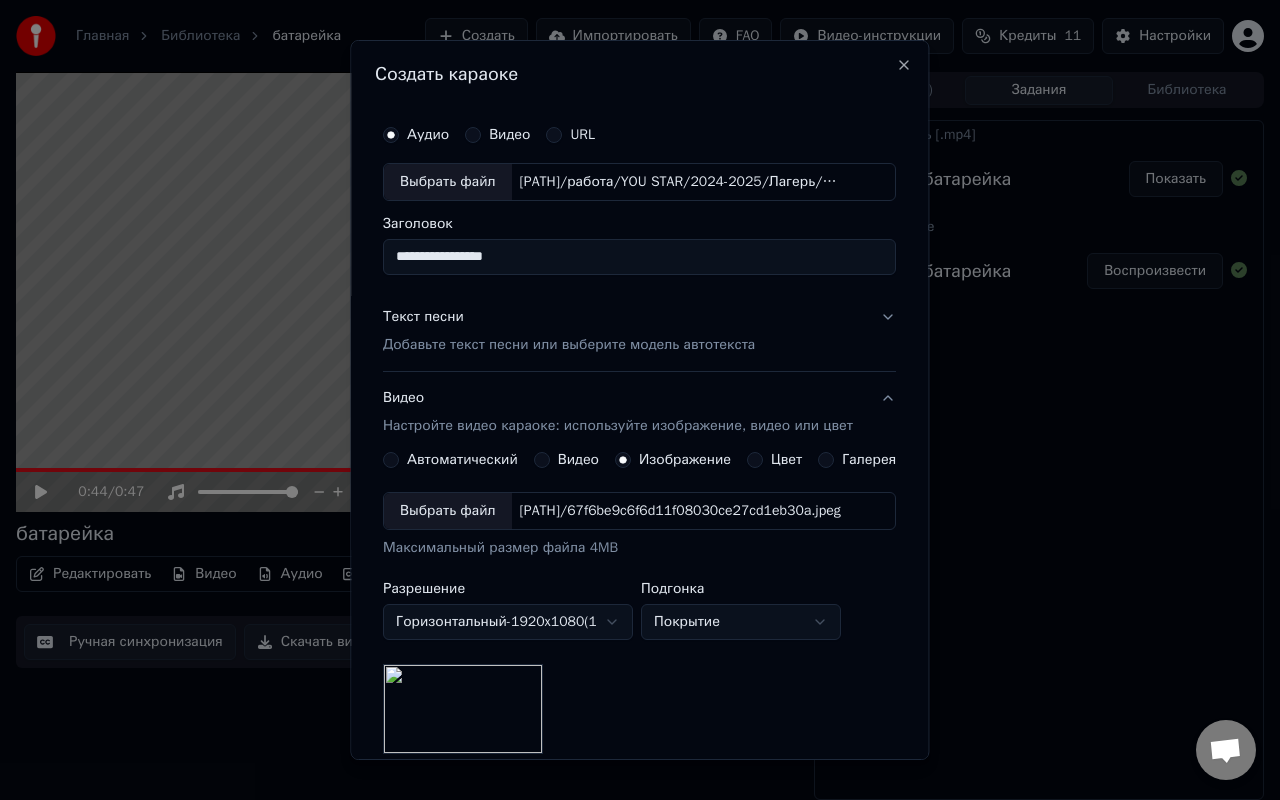 click on "Покрытие" at bounding box center (741, 622) 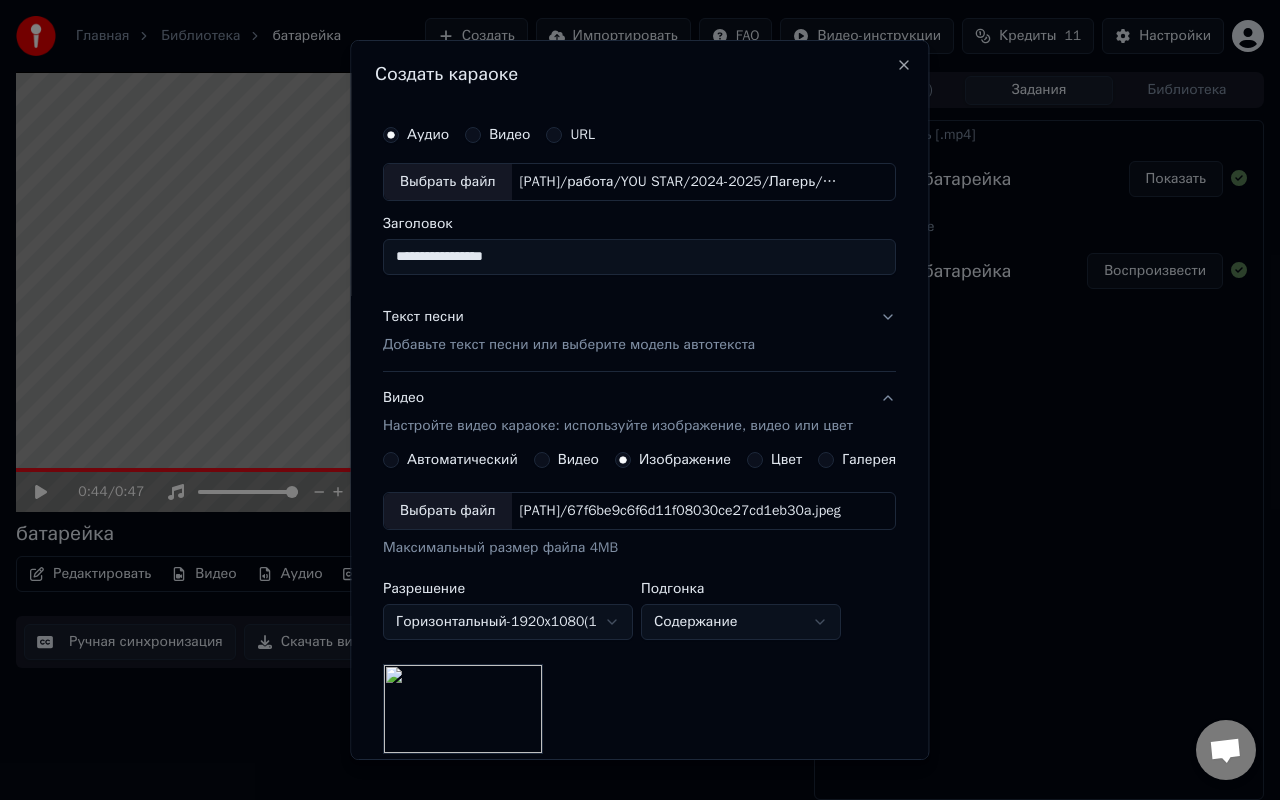 click on "**********" at bounding box center (640, 400) 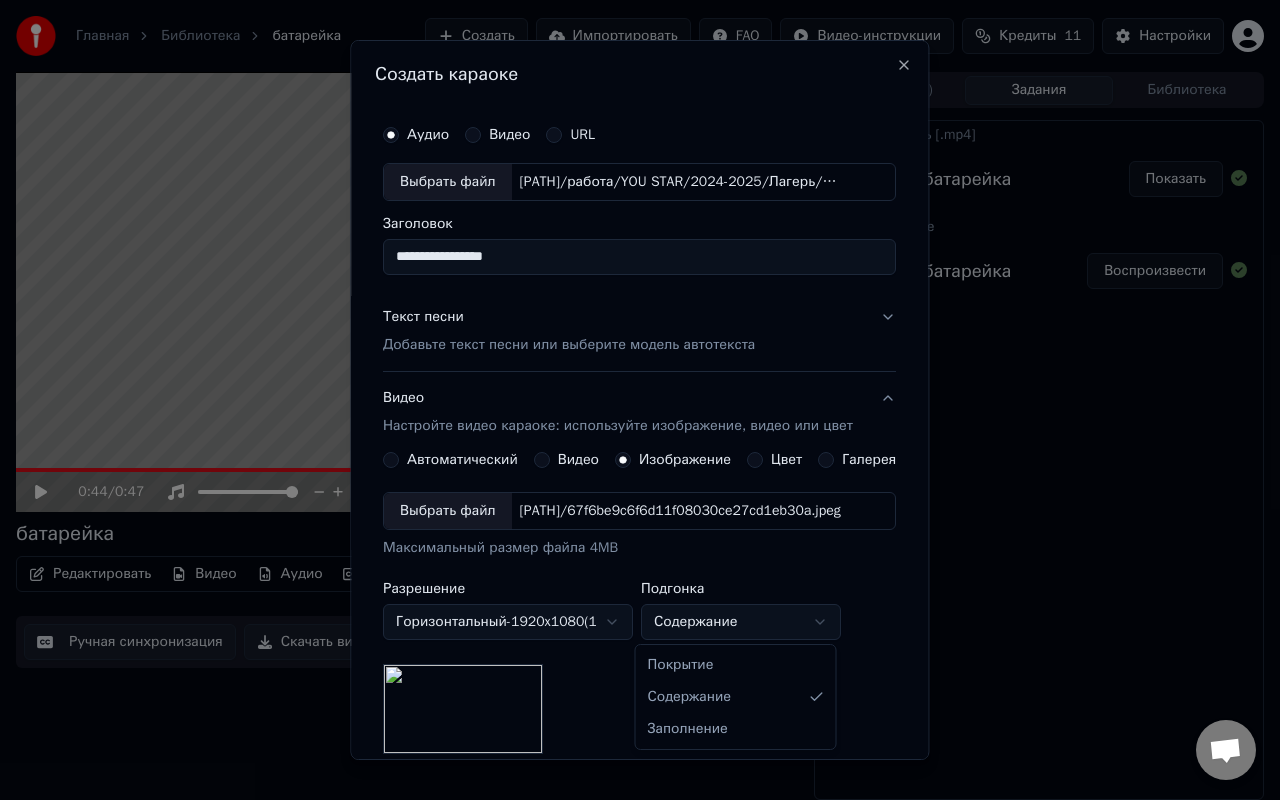 select on "*****" 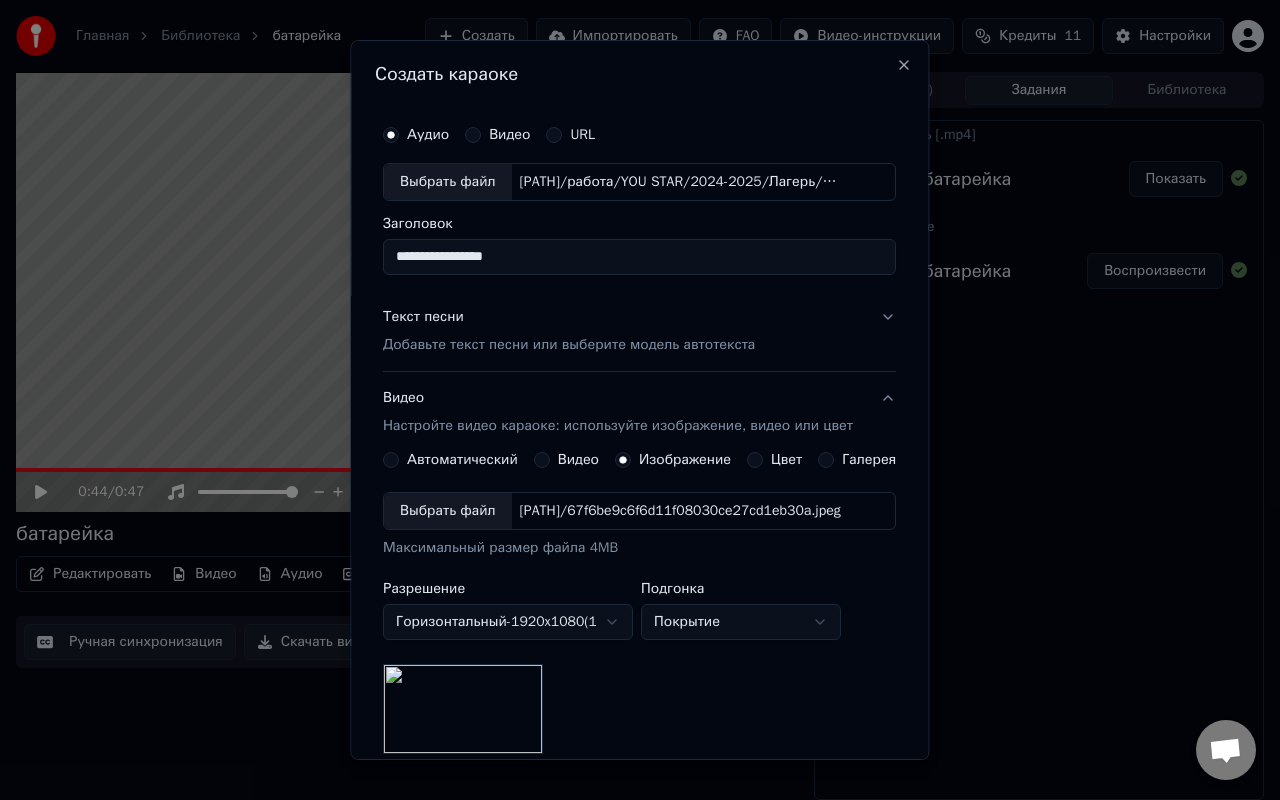 click on "Добавьте текст песни или выберите модель автотекста" at bounding box center (569, 345) 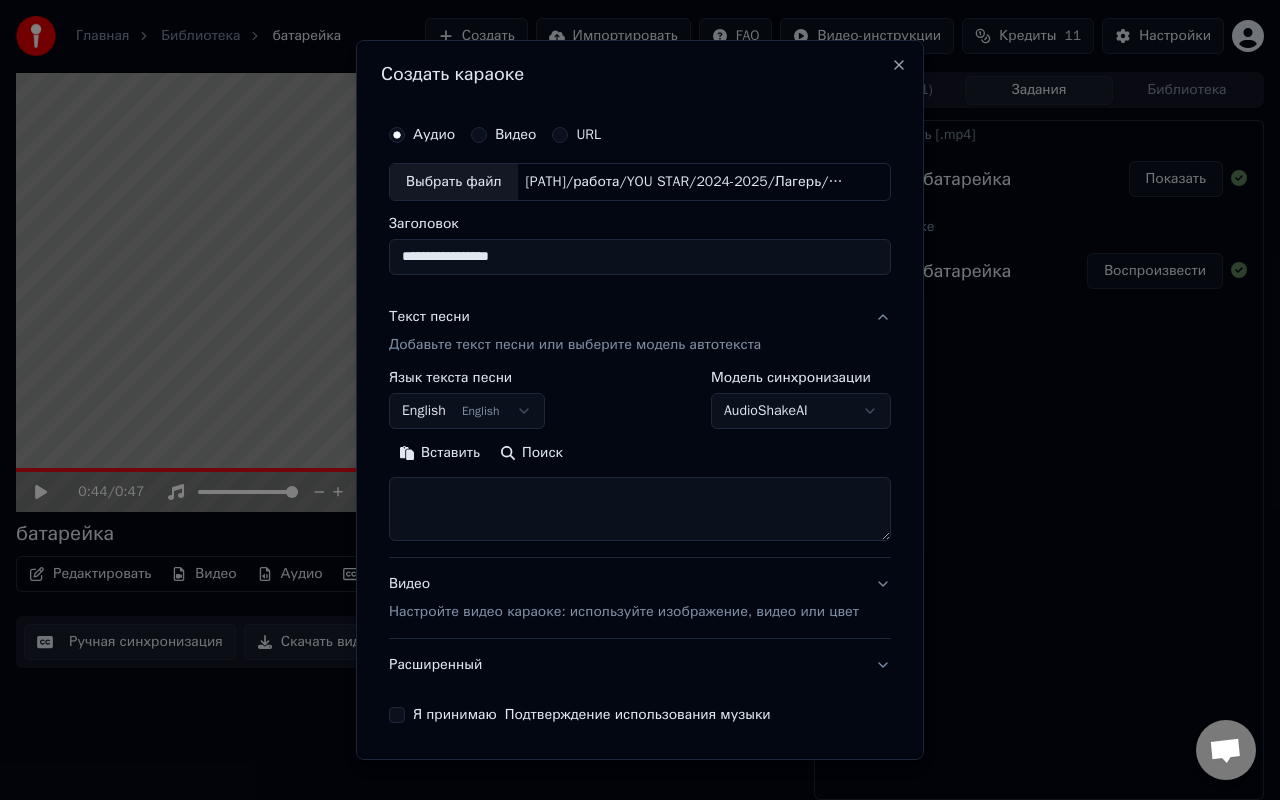 click on "English English" at bounding box center (467, 411) 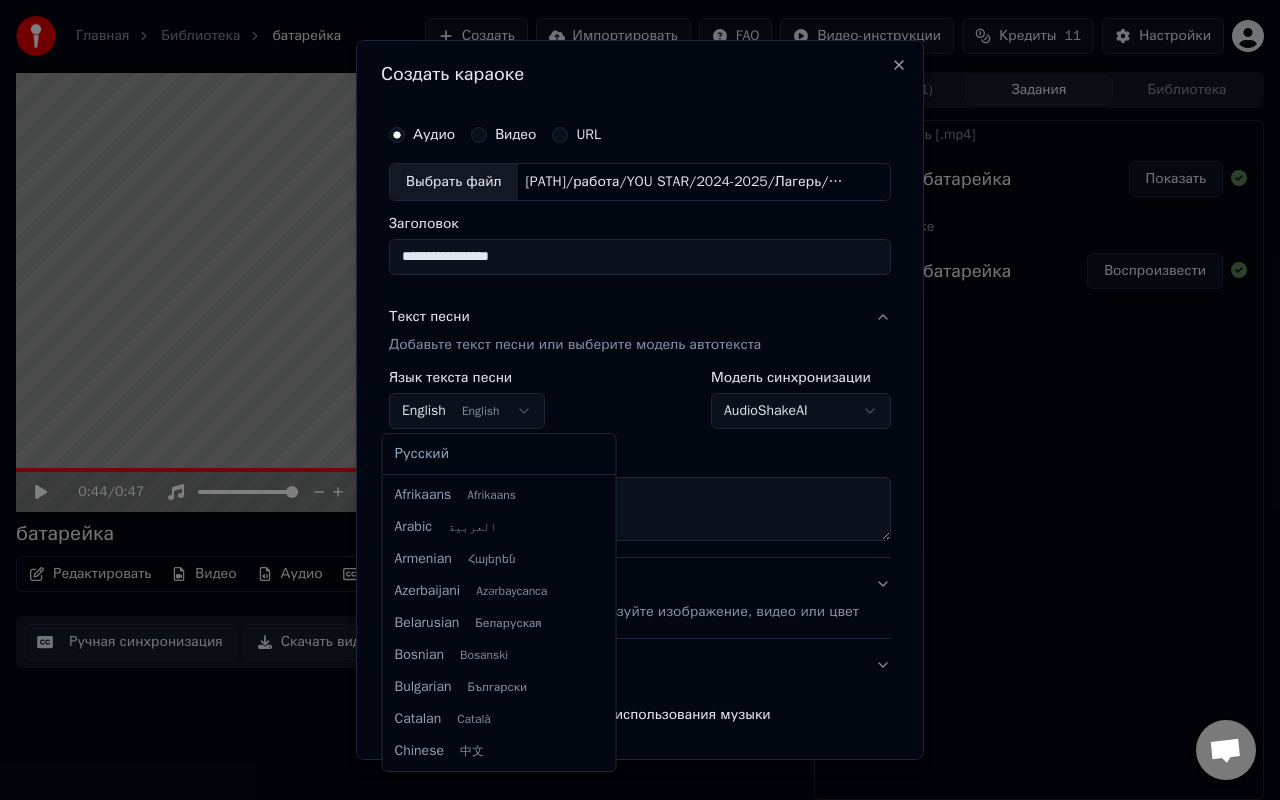 scroll, scrollTop: 160, scrollLeft: 0, axis: vertical 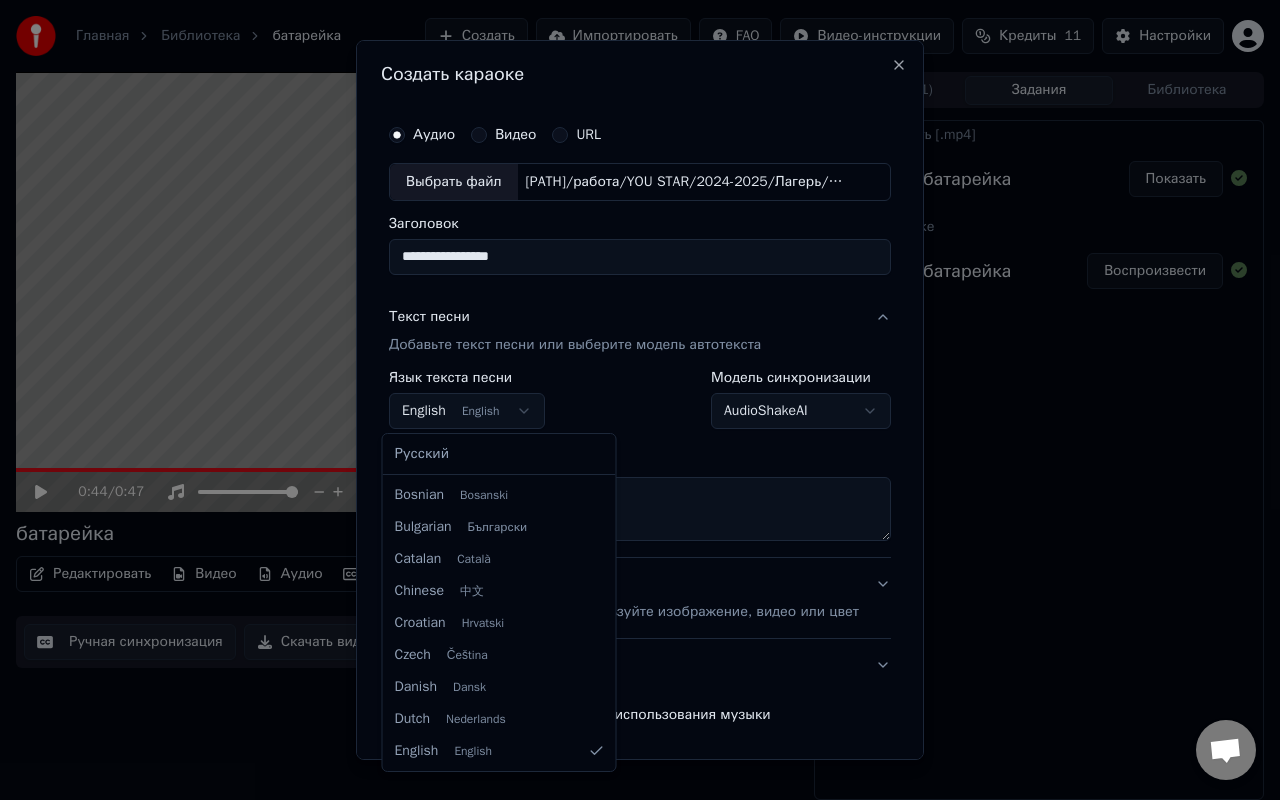 select on "**" 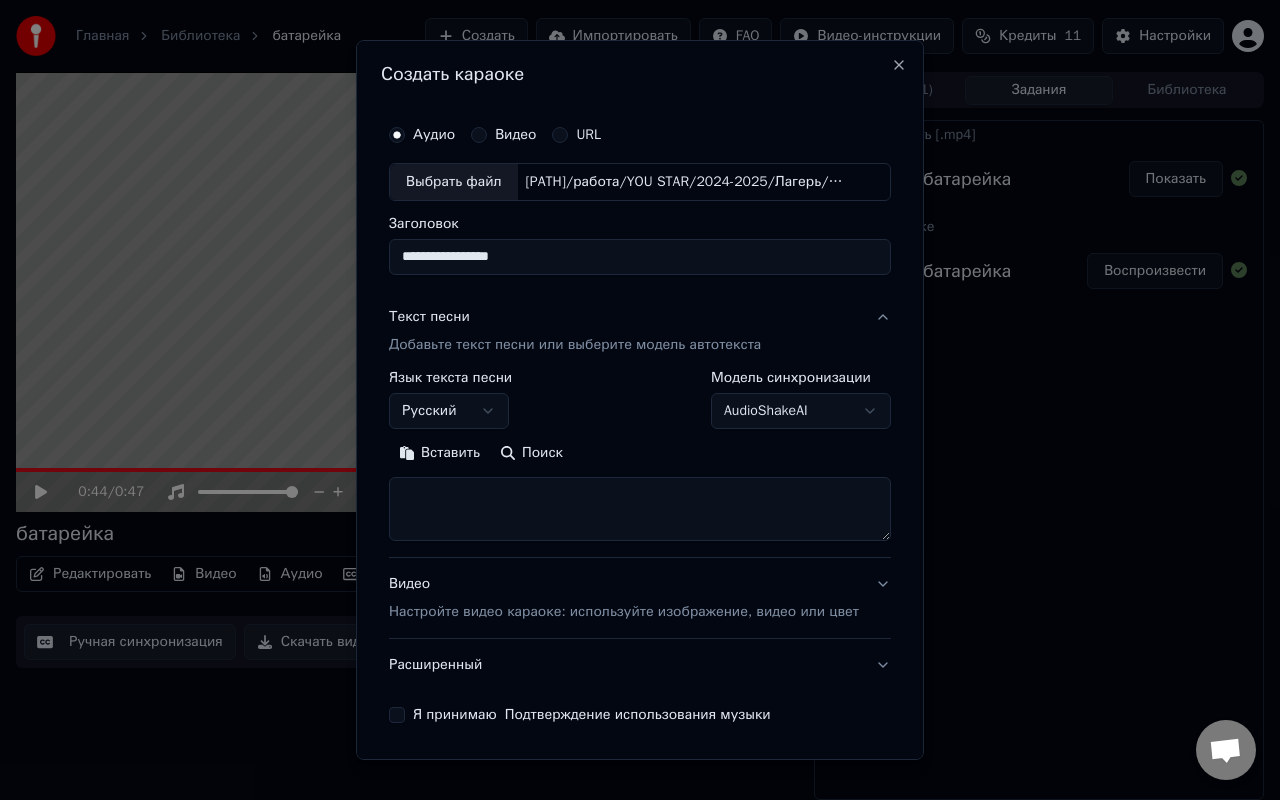 click at bounding box center [640, 509] 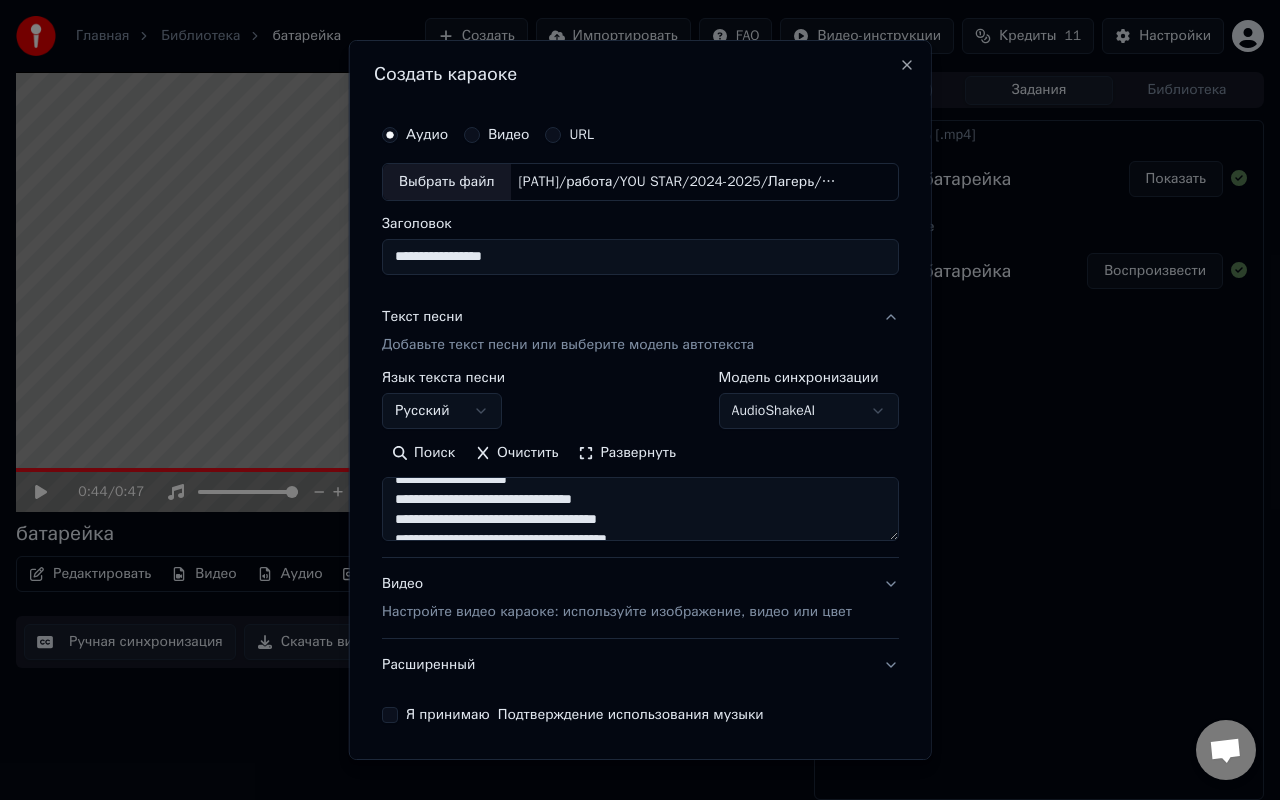 scroll, scrollTop: 81, scrollLeft: 0, axis: vertical 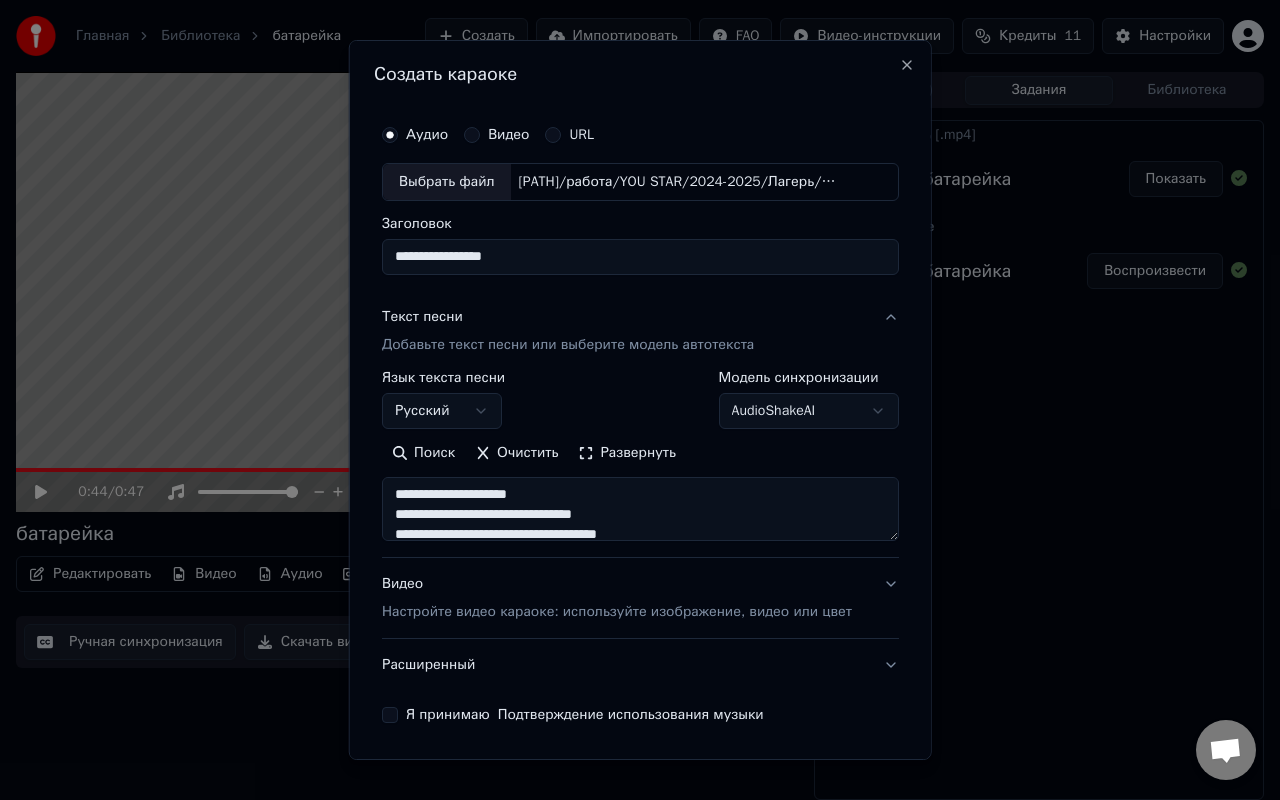 drag, startPoint x: 563, startPoint y: 497, endPoint x: 507, endPoint y: 497, distance: 56 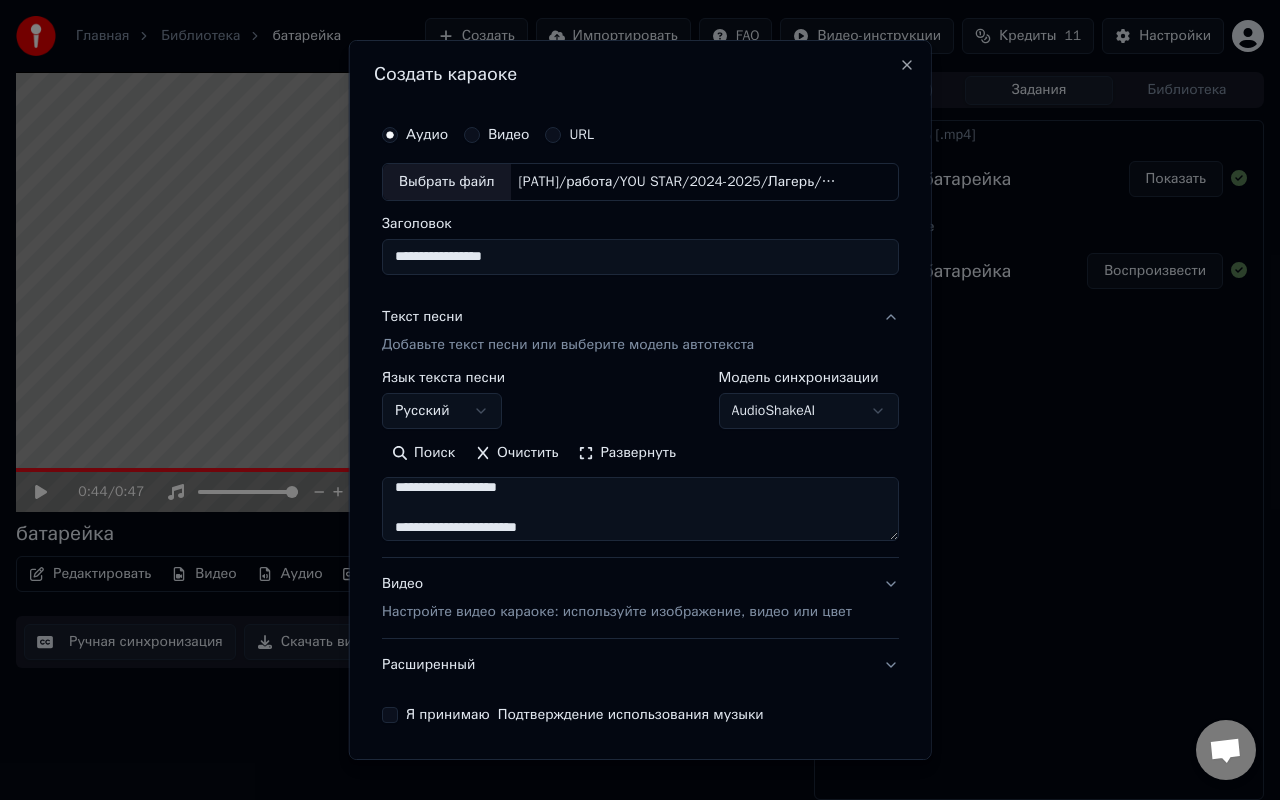 scroll, scrollTop: 133, scrollLeft: 0, axis: vertical 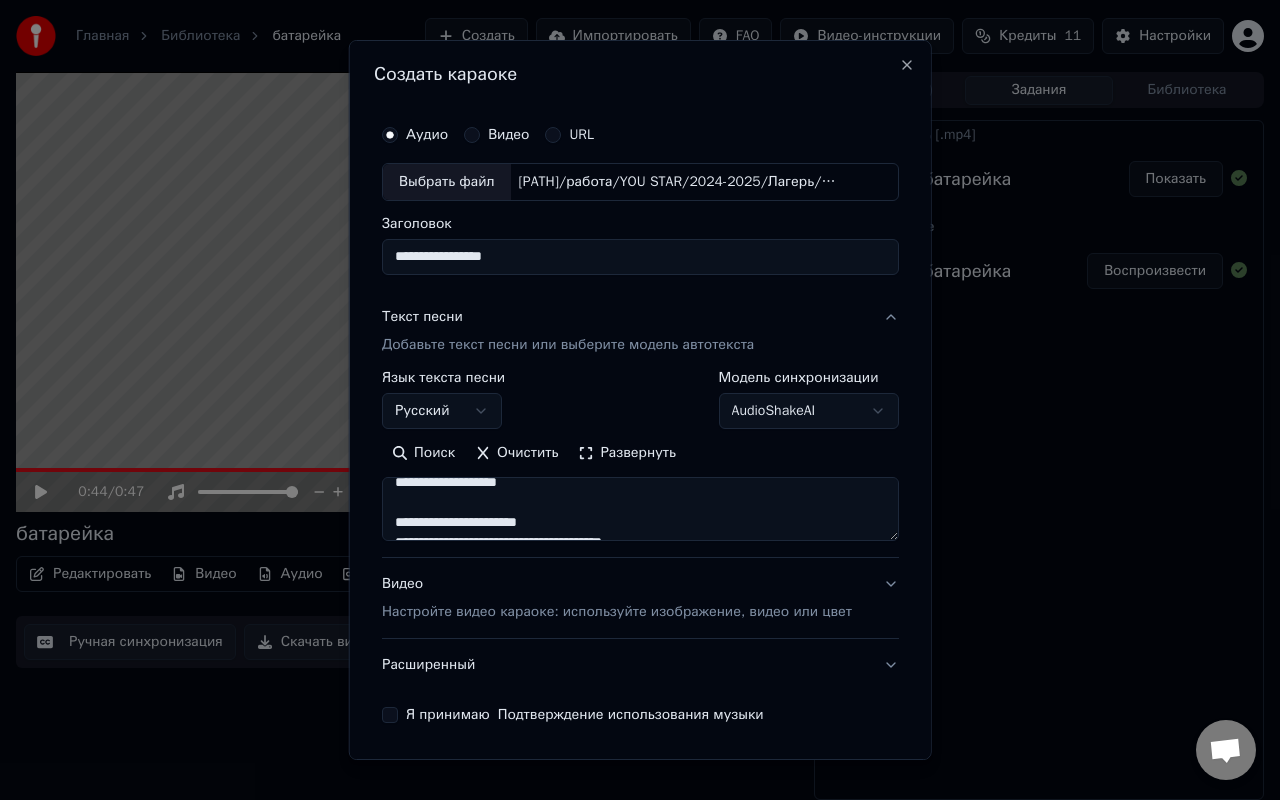 click on "**********" at bounding box center (640, 509) 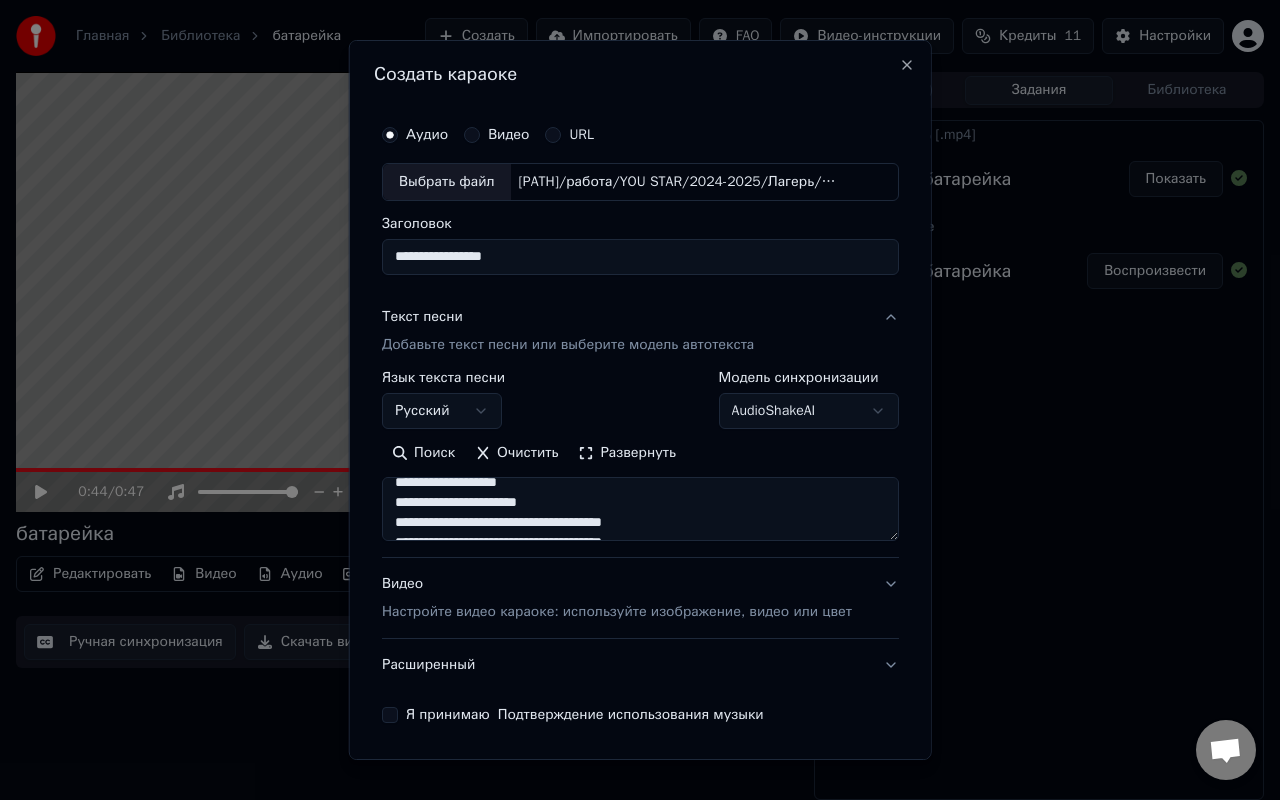 scroll, scrollTop: 129, scrollLeft: 0, axis: vertical 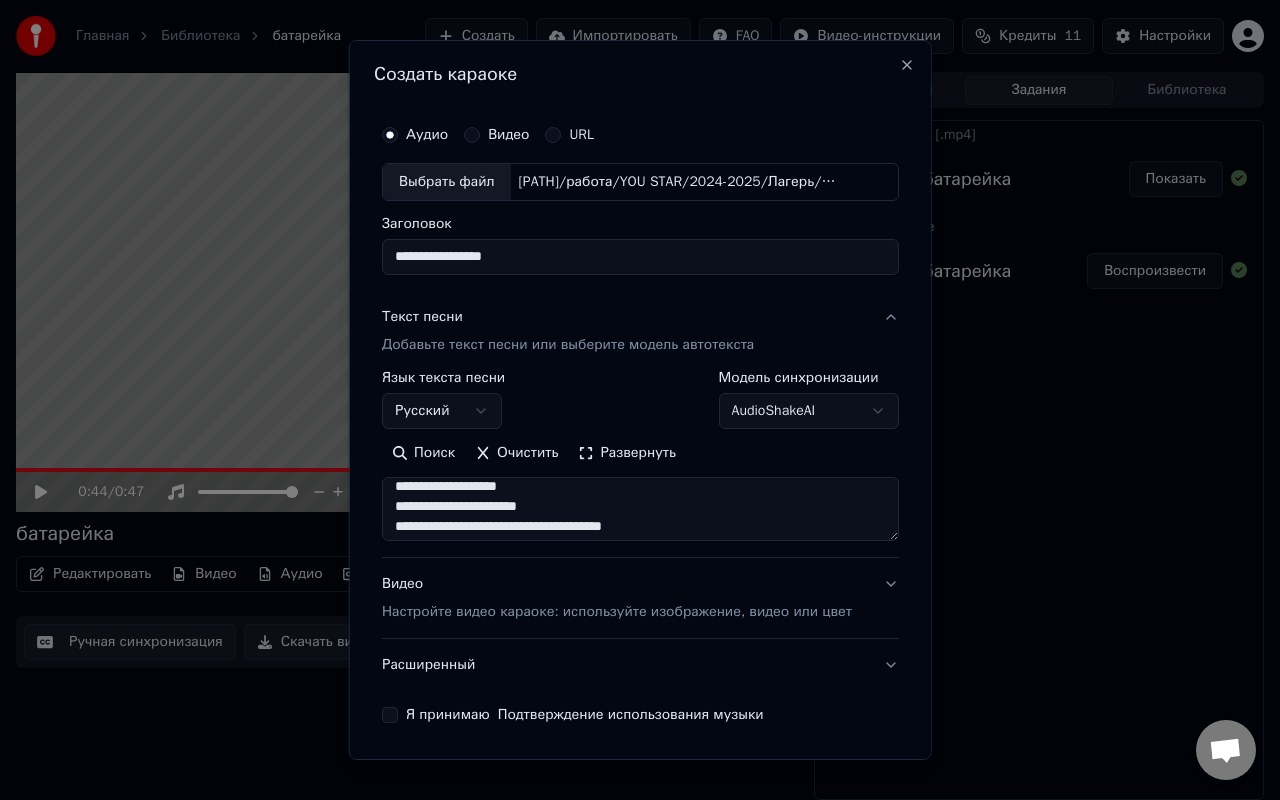 drag, startPoint x: 562, startPoint y: 508, endPoint x: 382, endPoint y: 502, distance: 180.09998 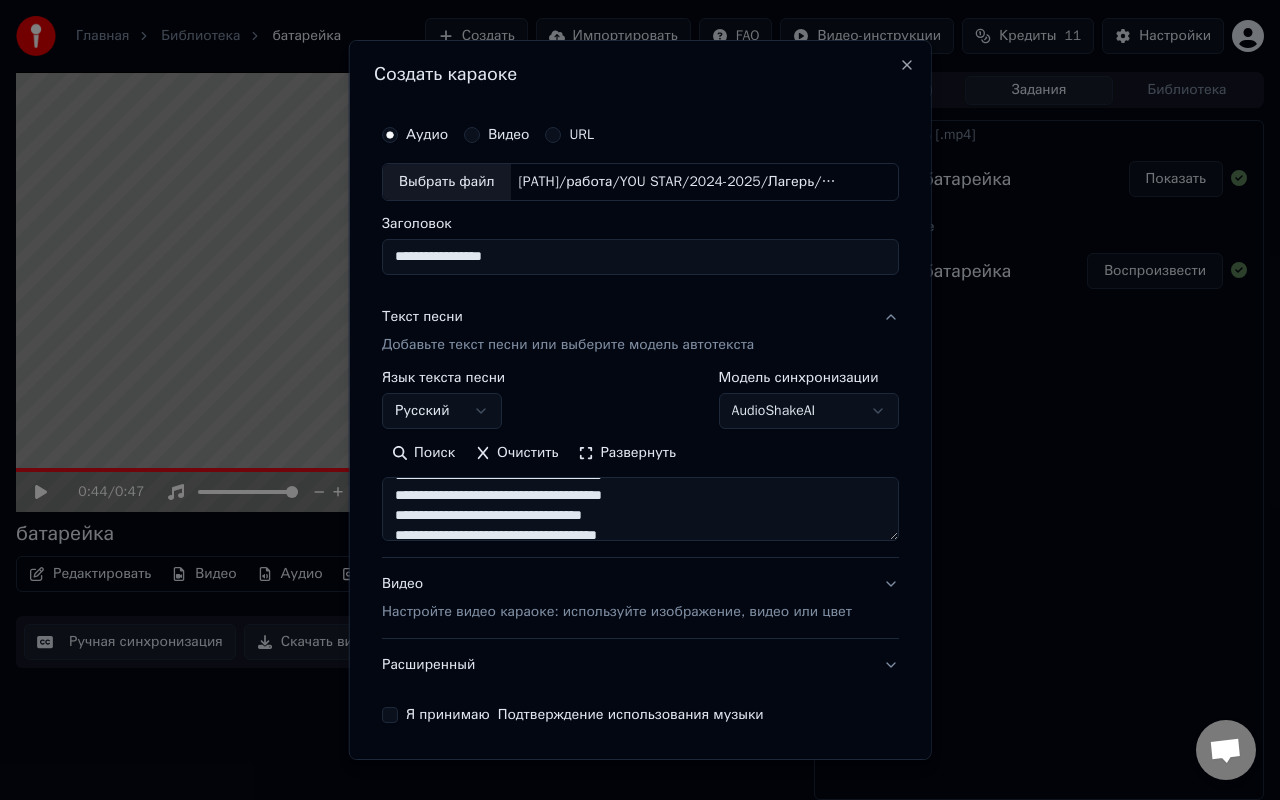 scroll, scrollTop: 161, scrollLeft: 0, axis: vertical 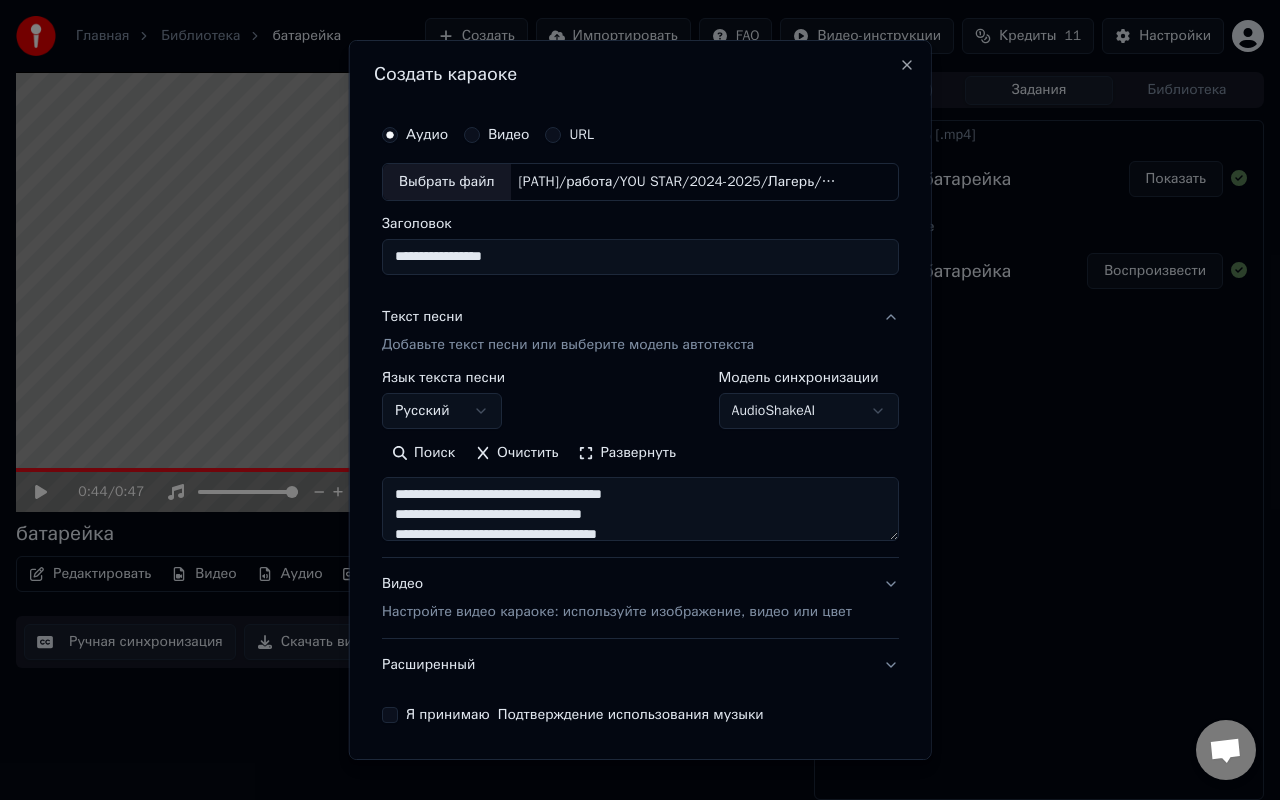 click on "Развернуть" at bounding box center [627, 453] 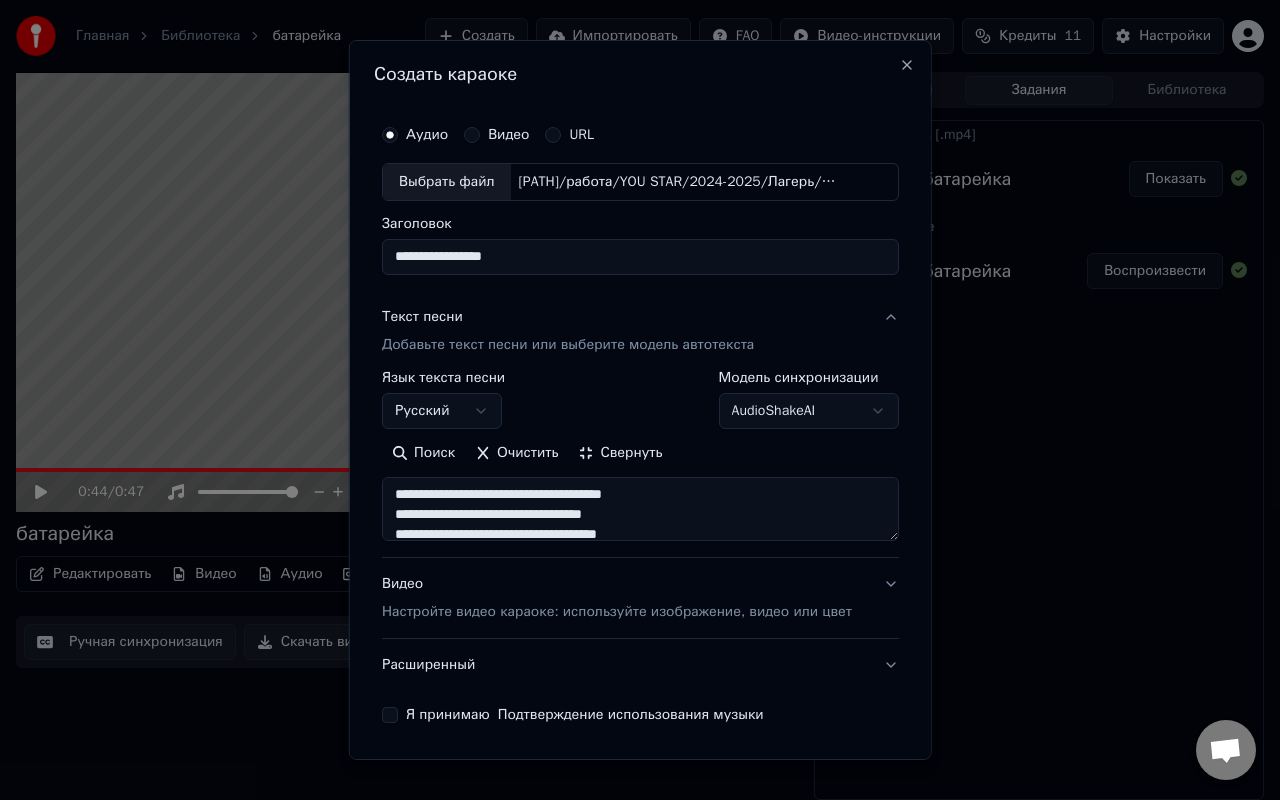 scroll, scrollTop: 2, scrollLeft: 0, axis: vertical 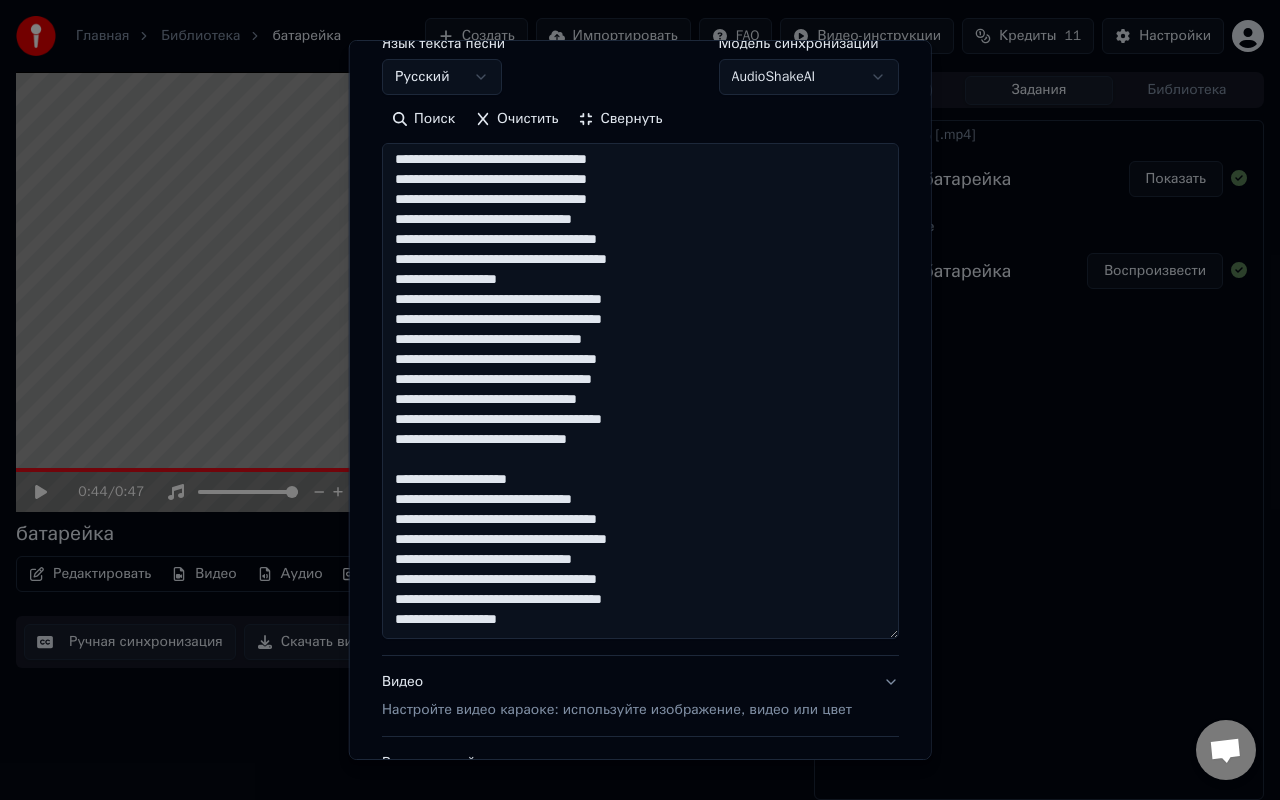 click on "**********" at bounding box center [640, 391] 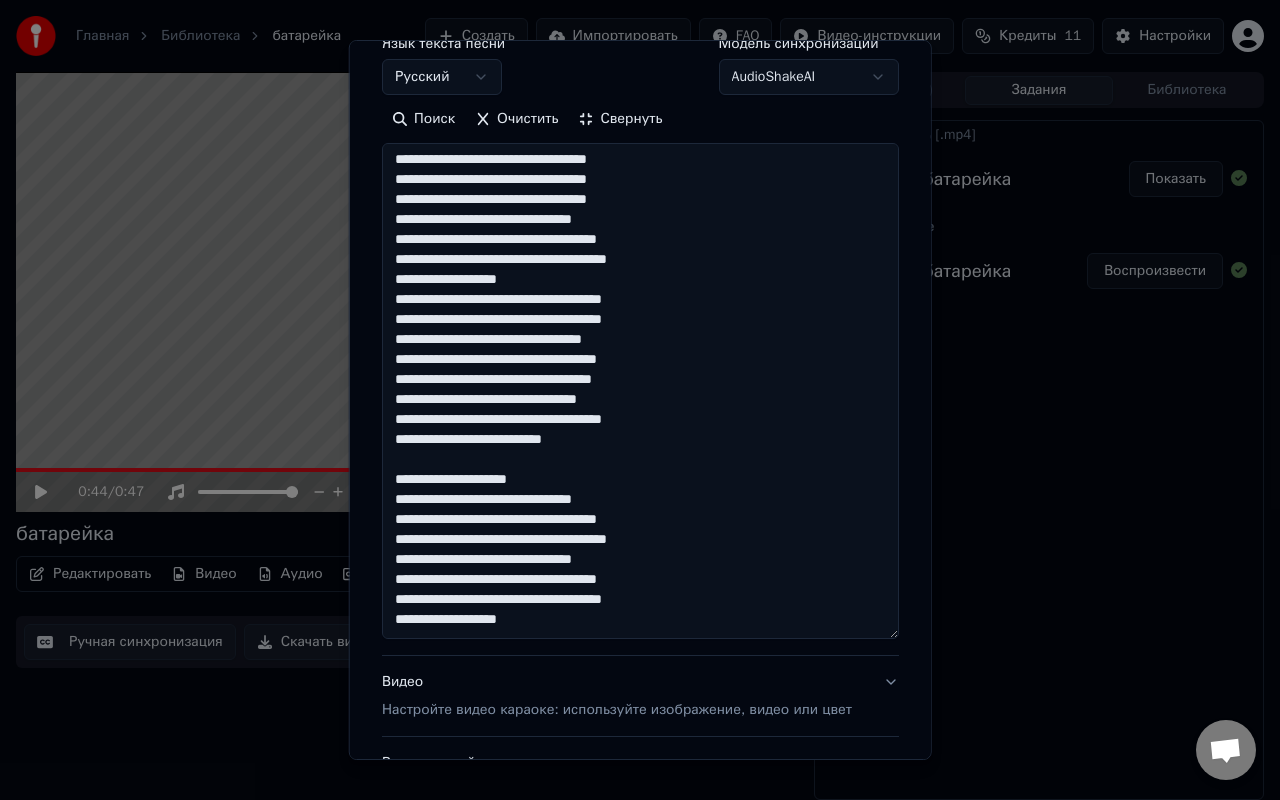click on "**********" at bounding box center (640, 391) 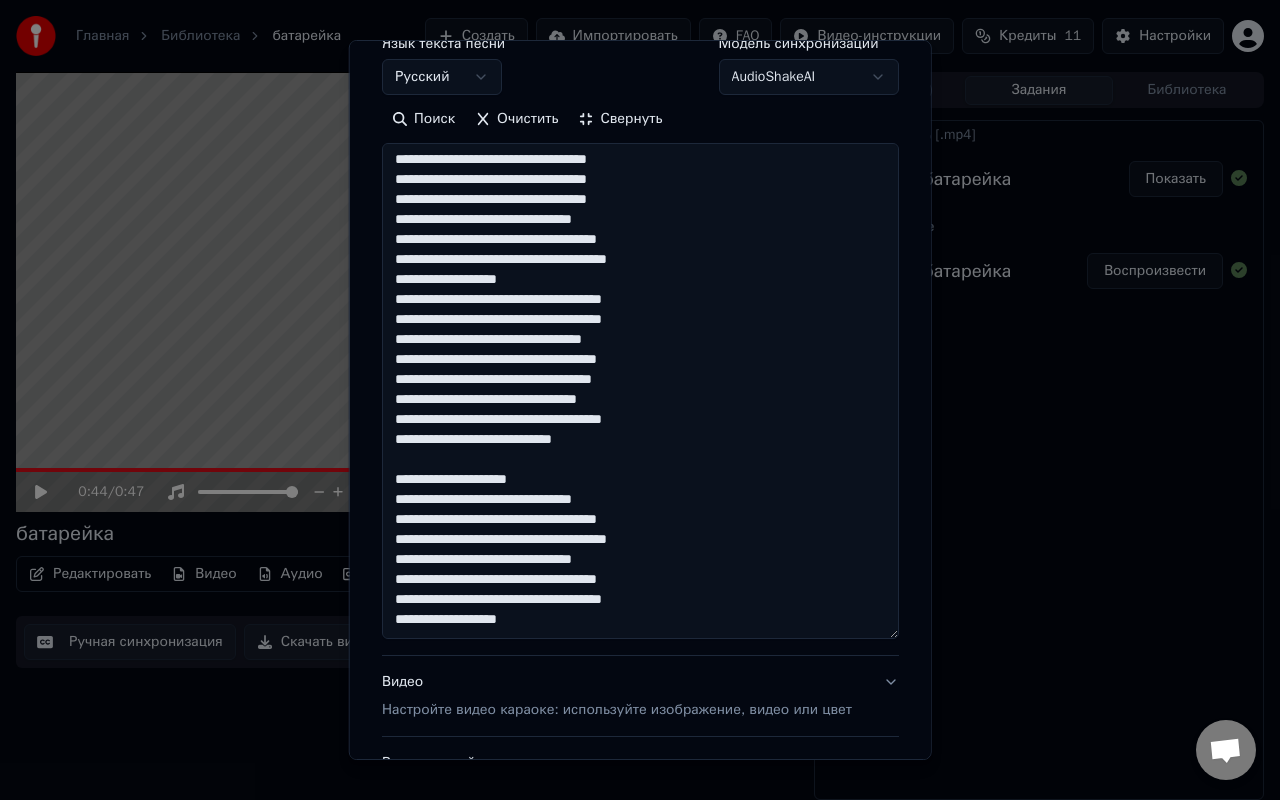 drag, startPoint x: 559, startPoint y: 489, endPoint x: 402, endPoint y: 460, distance: 159.65588 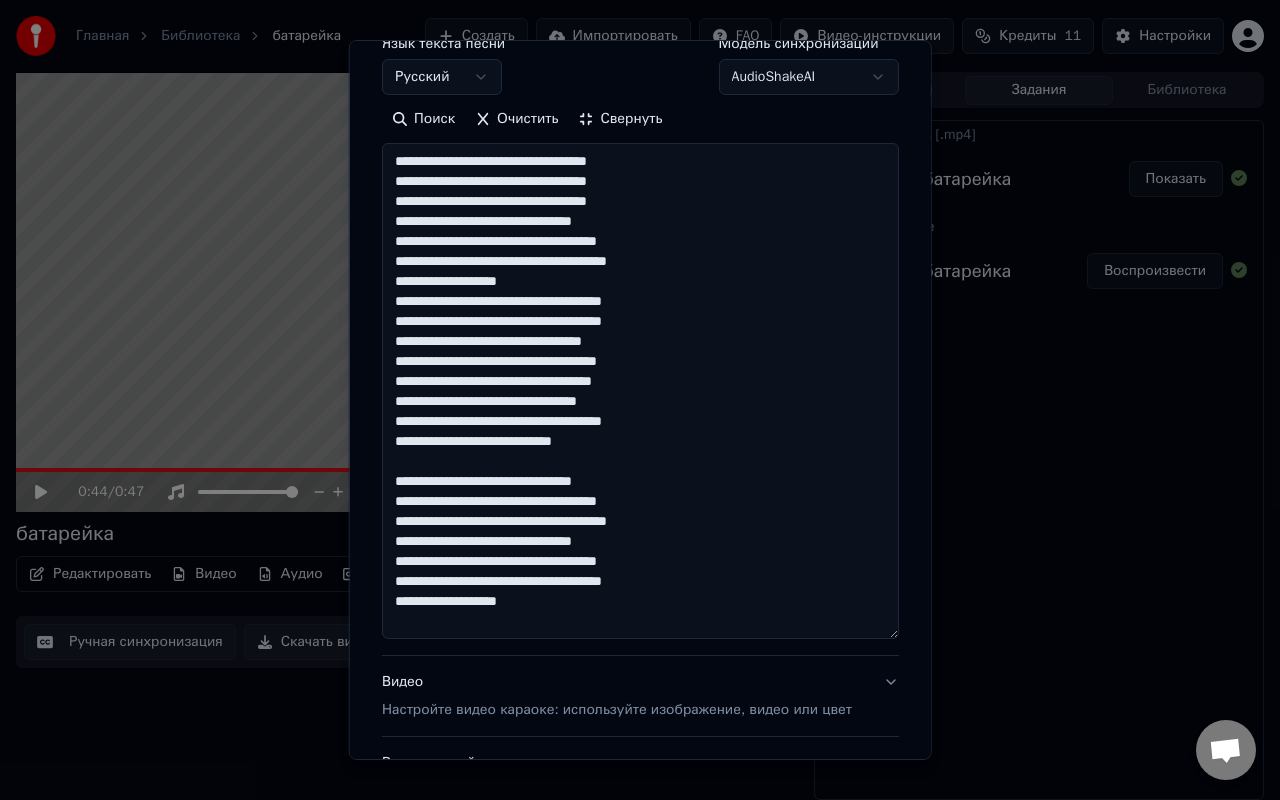 scroll, scrollTop: 0, scrollLeft: 0, axis: both 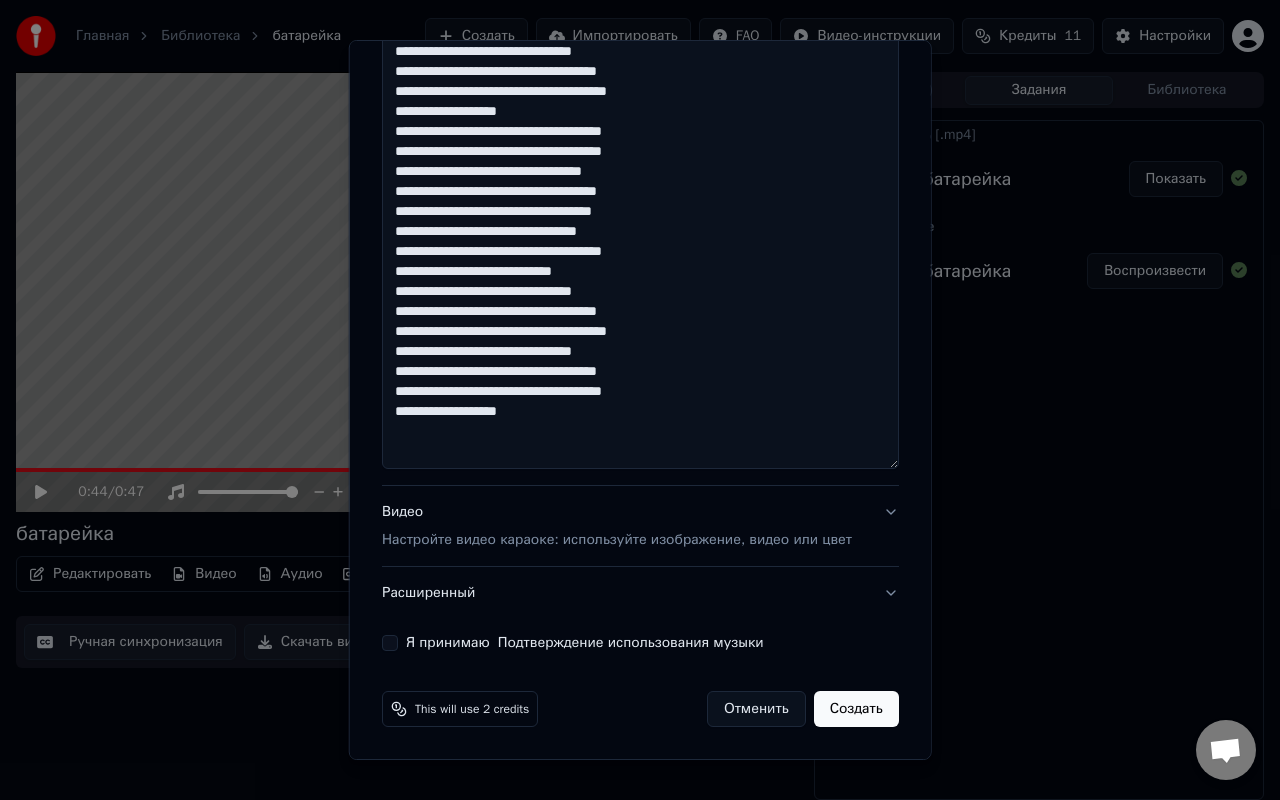 click on "Я принимаю   Подтверждение использования музыки" at bounding box center (390, 643) 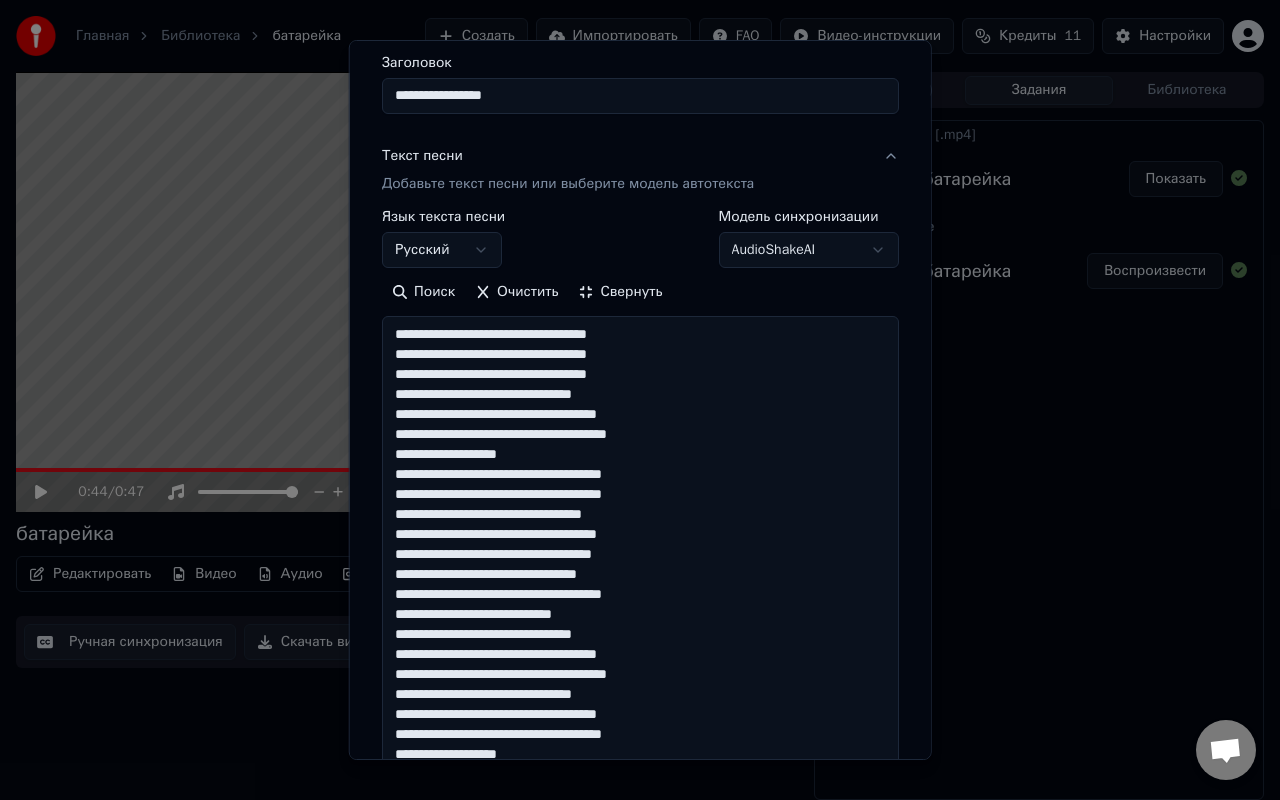 scroll, scrollTop: 177, scrollLeft: 0, axis: vertical 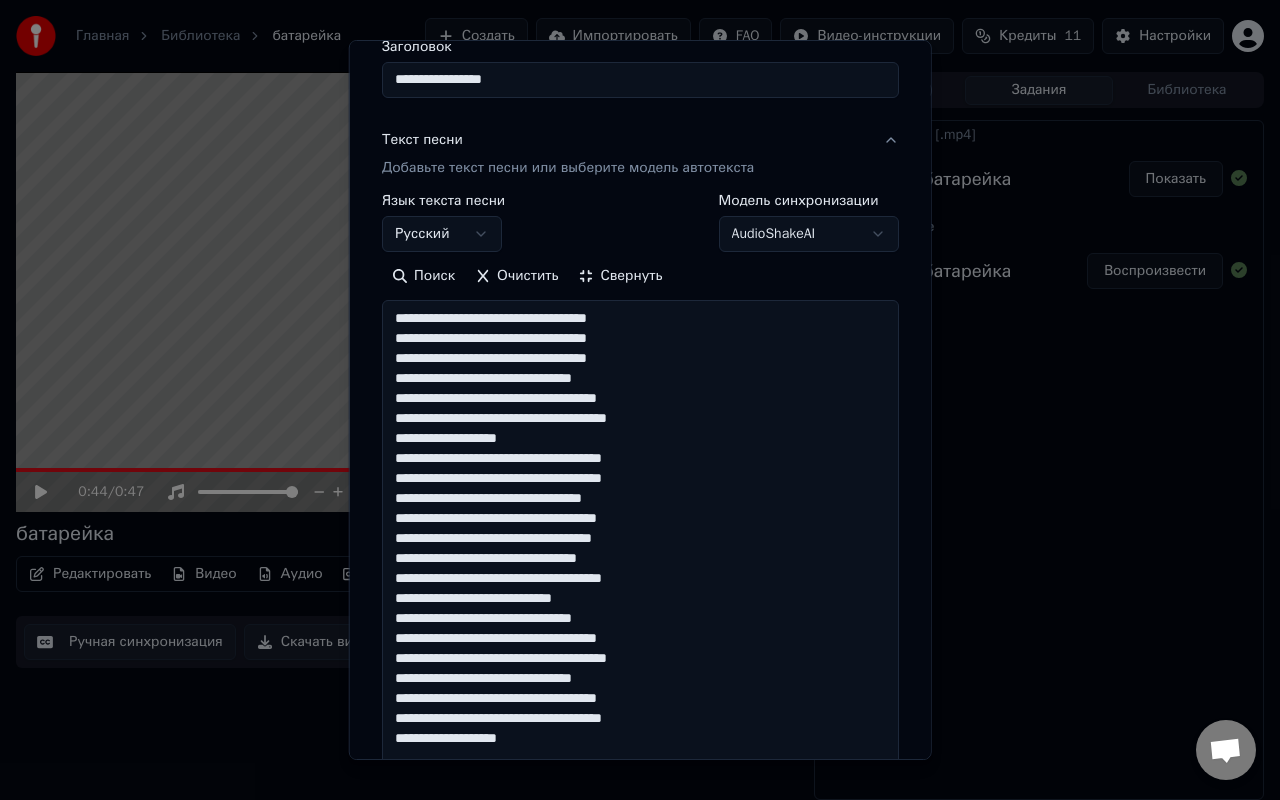 click on "**********" at bounding box center [640, 548] 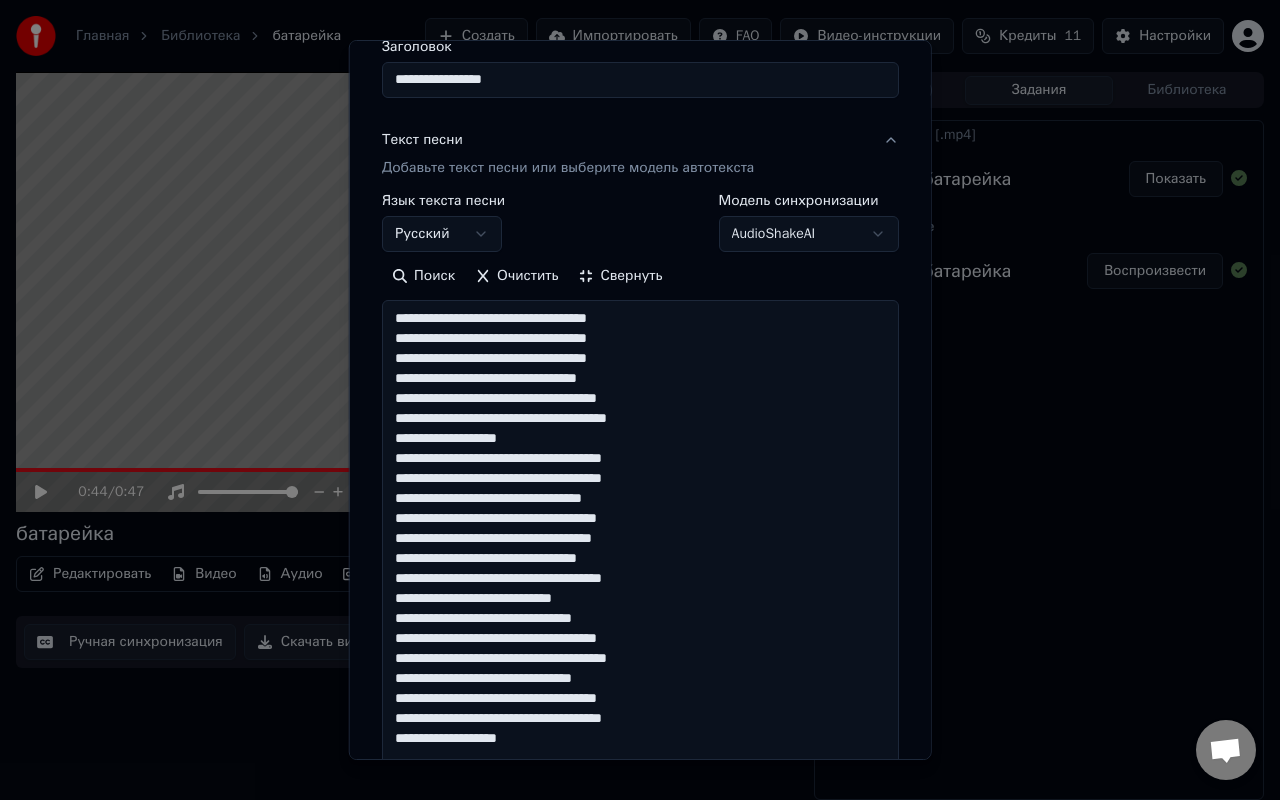 click on "**********" at bounding box center (640, 548) 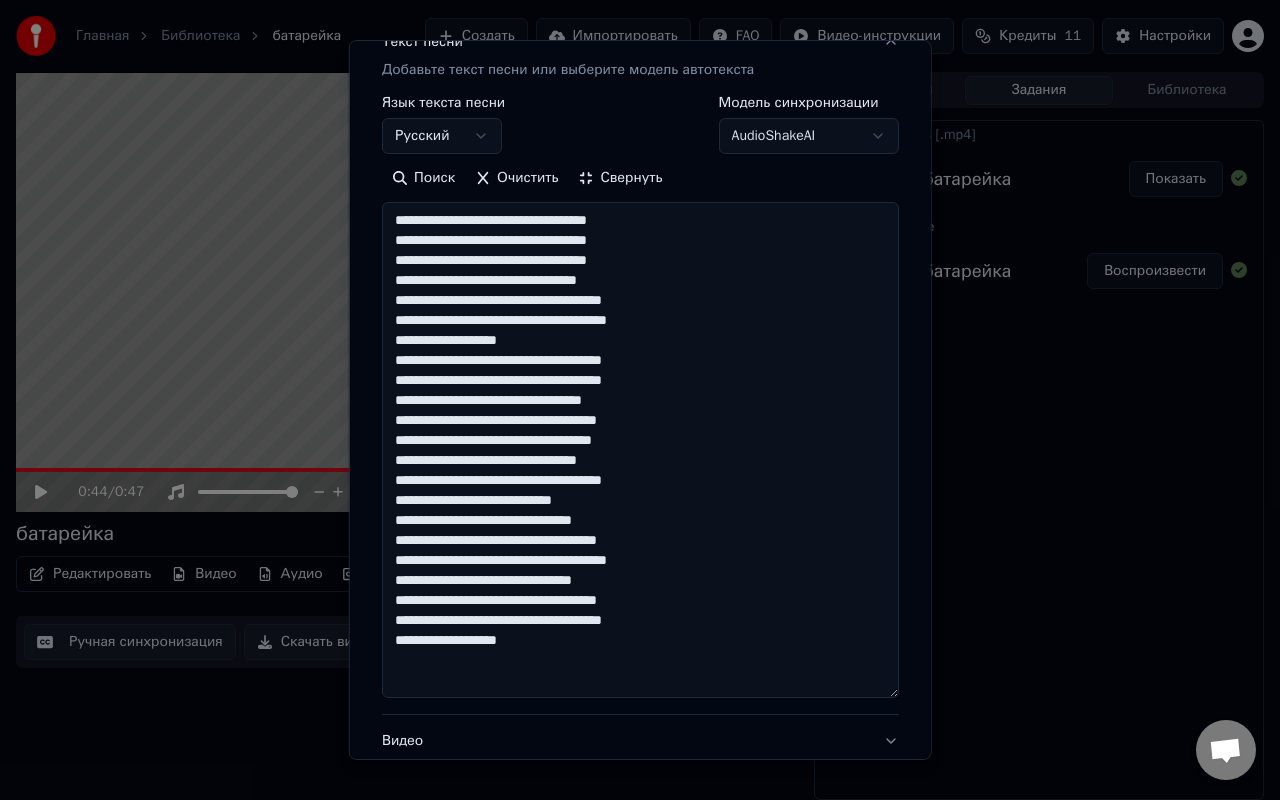 scroll, scrollTop: 277, scrollLeft: 0, axis: vertical 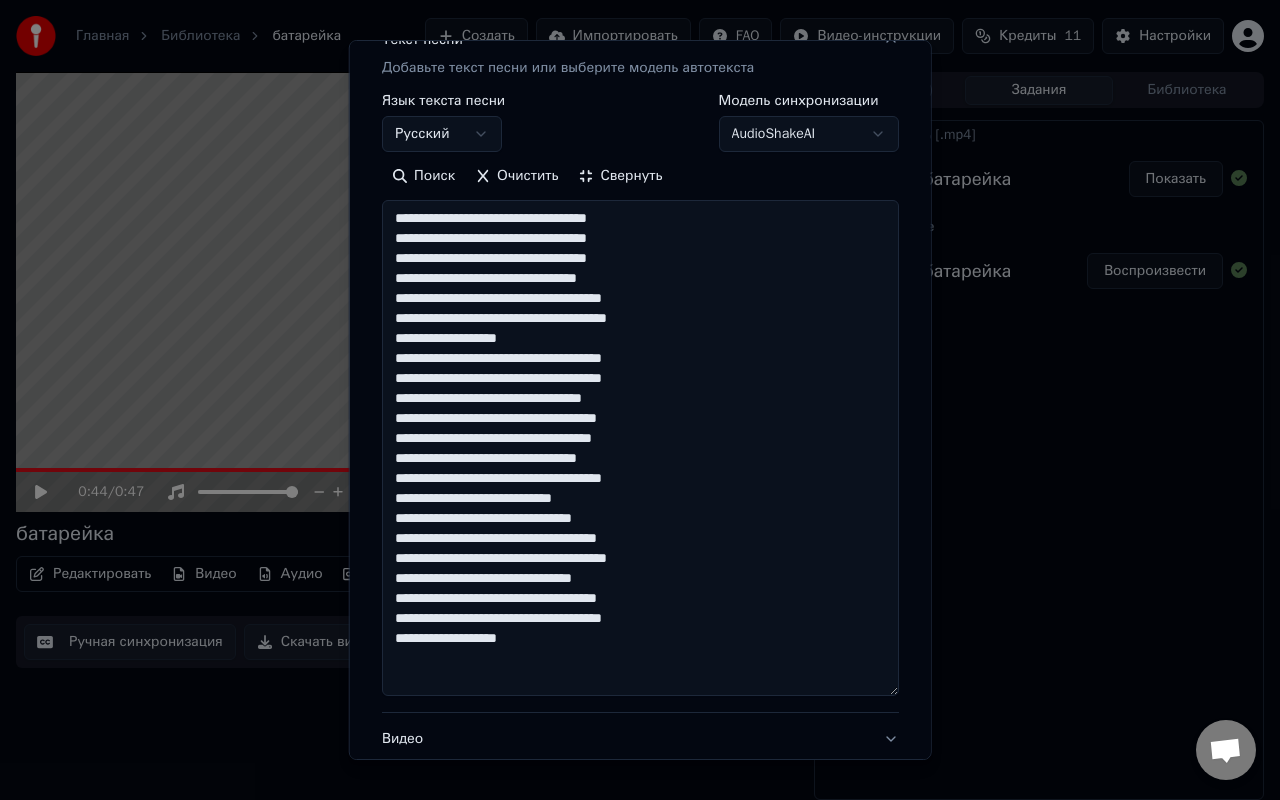 click on "**********" at bounding box center (640, 448) 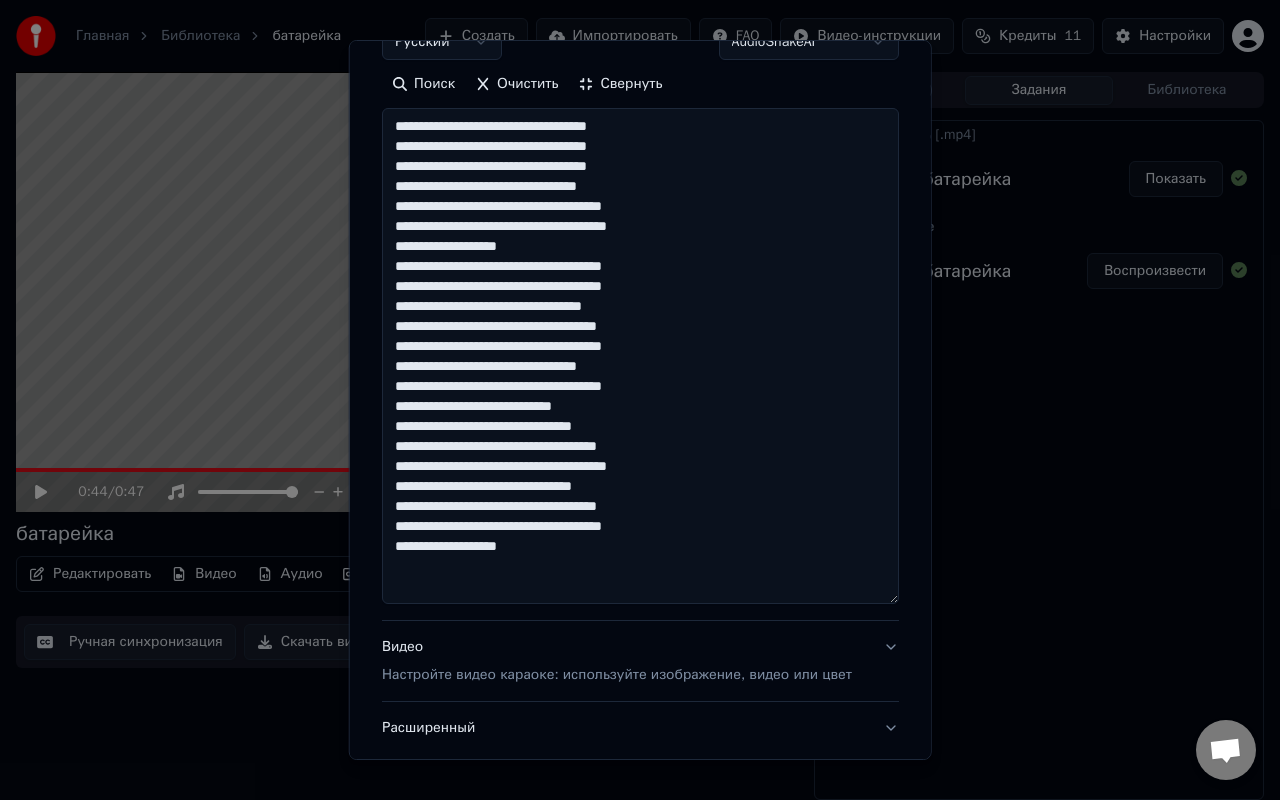 scroll, scrollTop: 504, scrollLeft: 0, axis: vertical 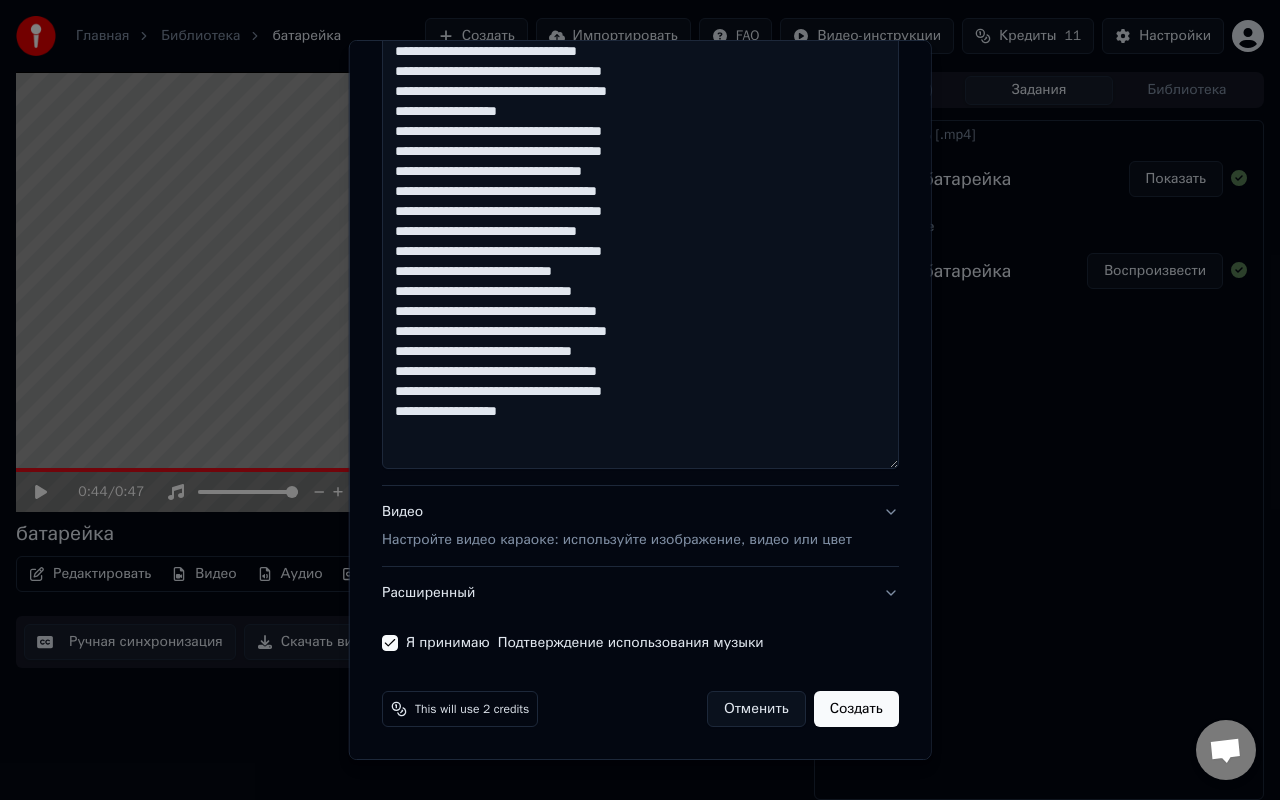 type on "**********" 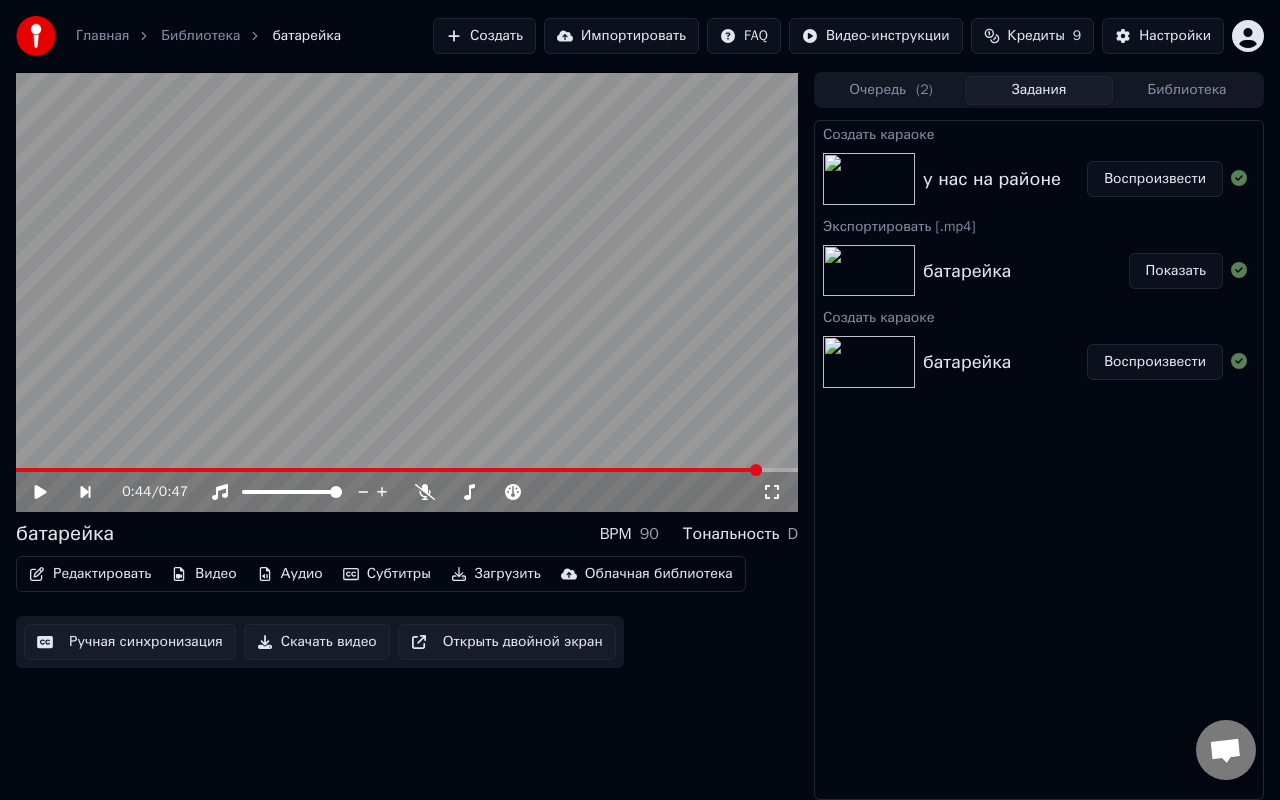click on "у нас на районе" at bounding box center [992, 179] 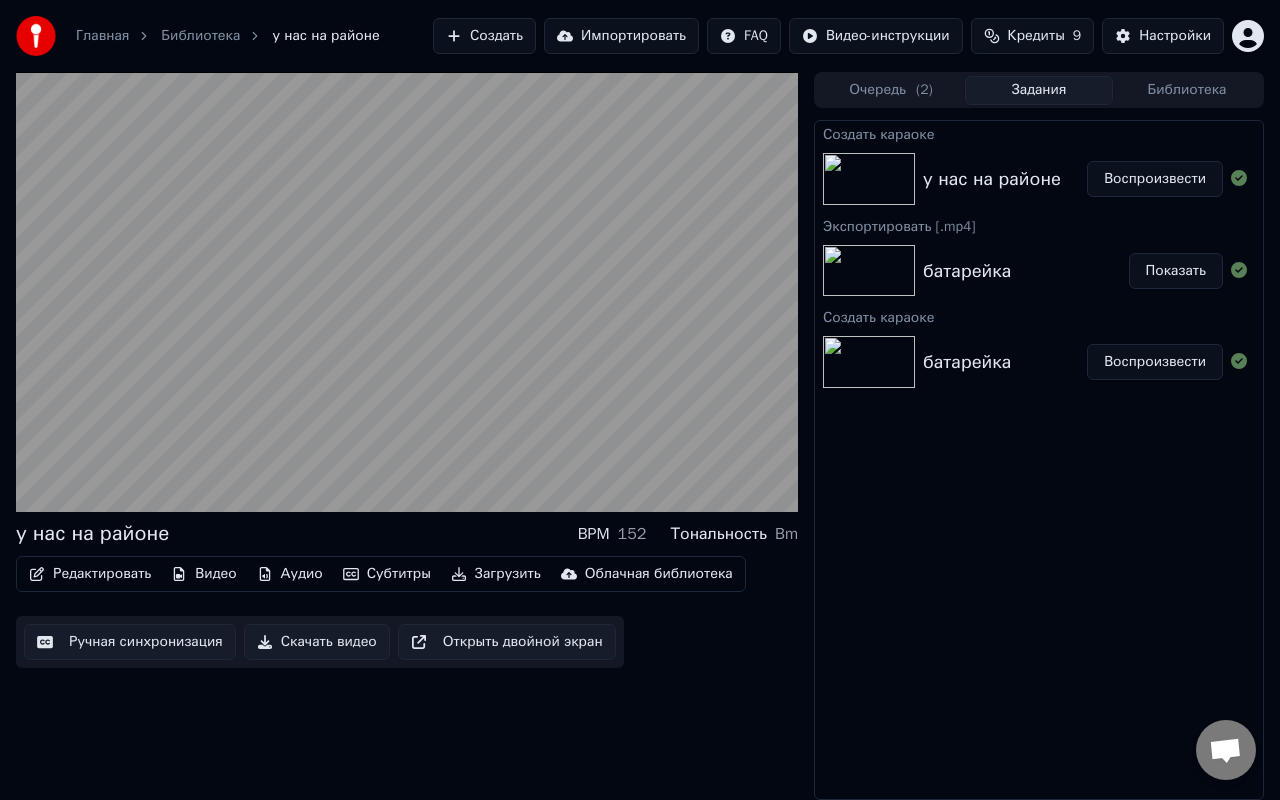 click on "Скачать видео" at bounding box center [317, 642] 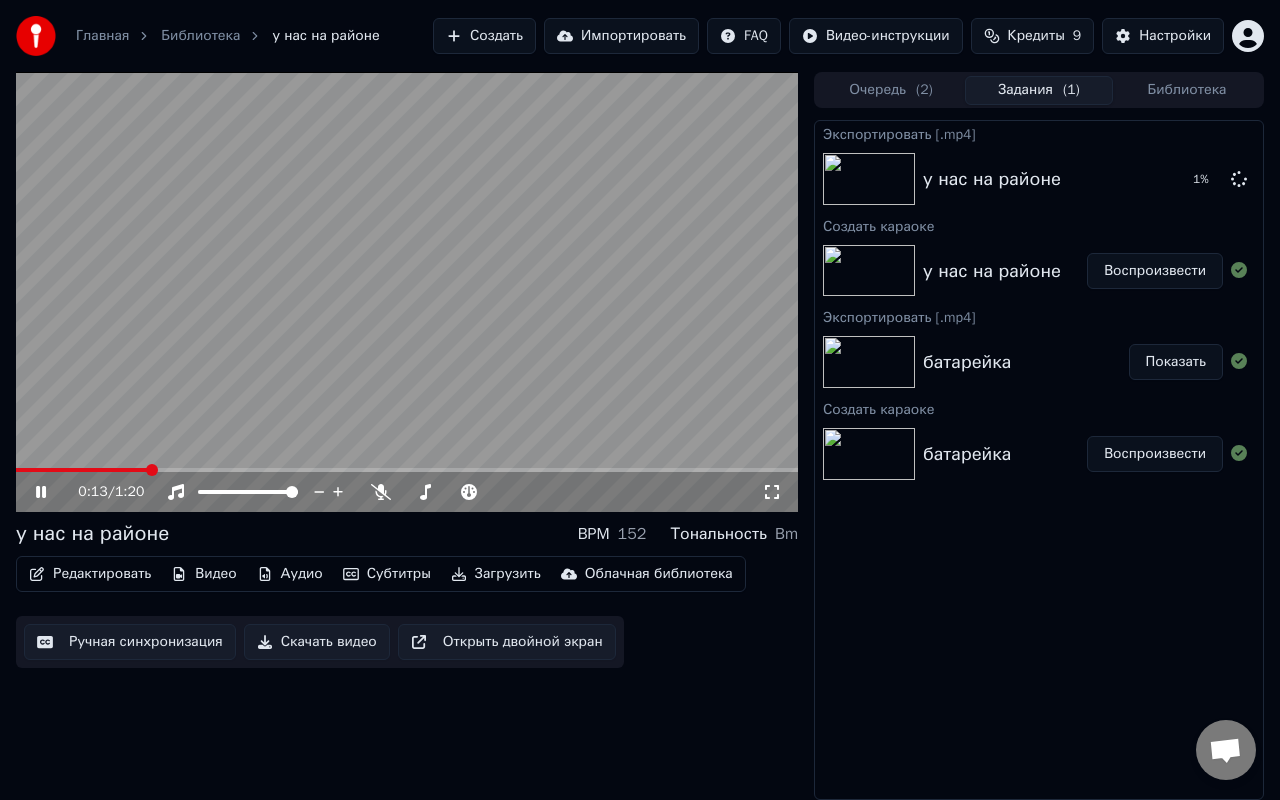 click 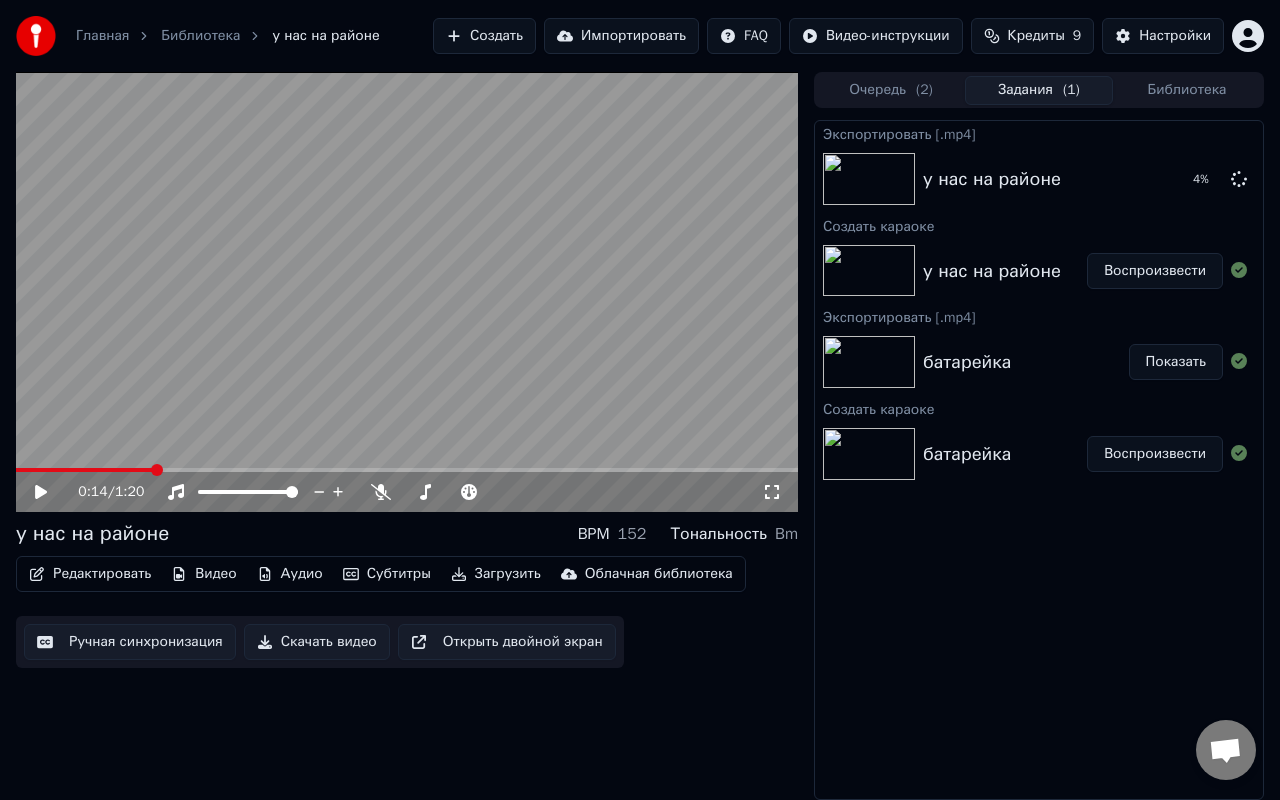 click on "Создать" at bounding box center [484, 36] 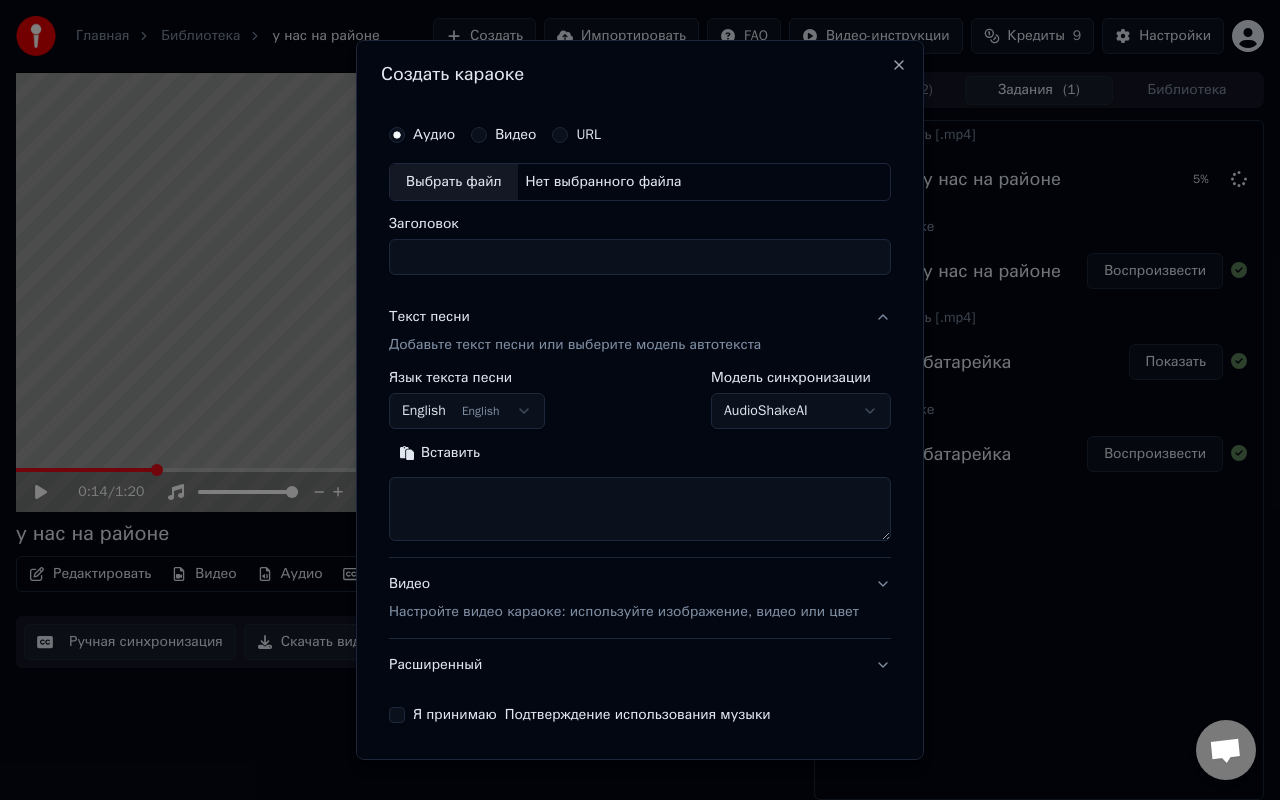 click on "Нет выбранного файла" at bounding box center [604, 182] 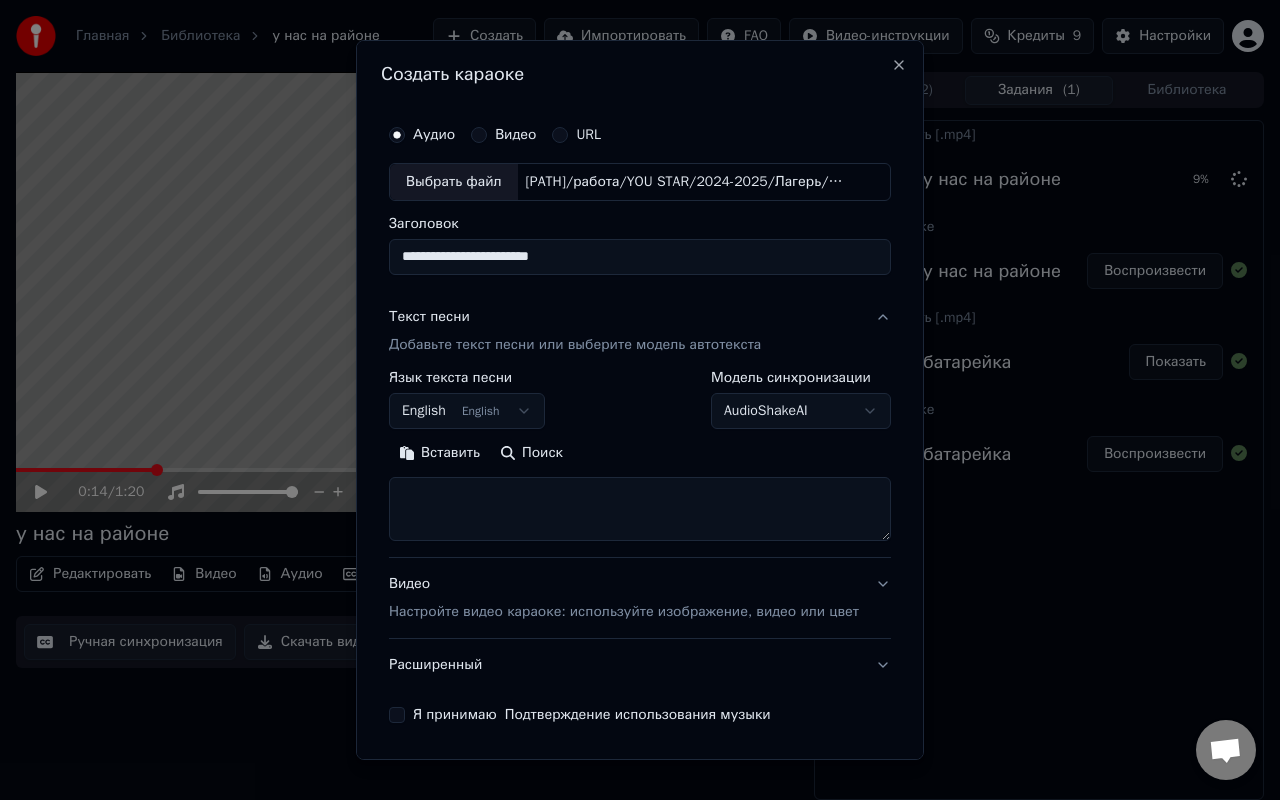type on "**********" 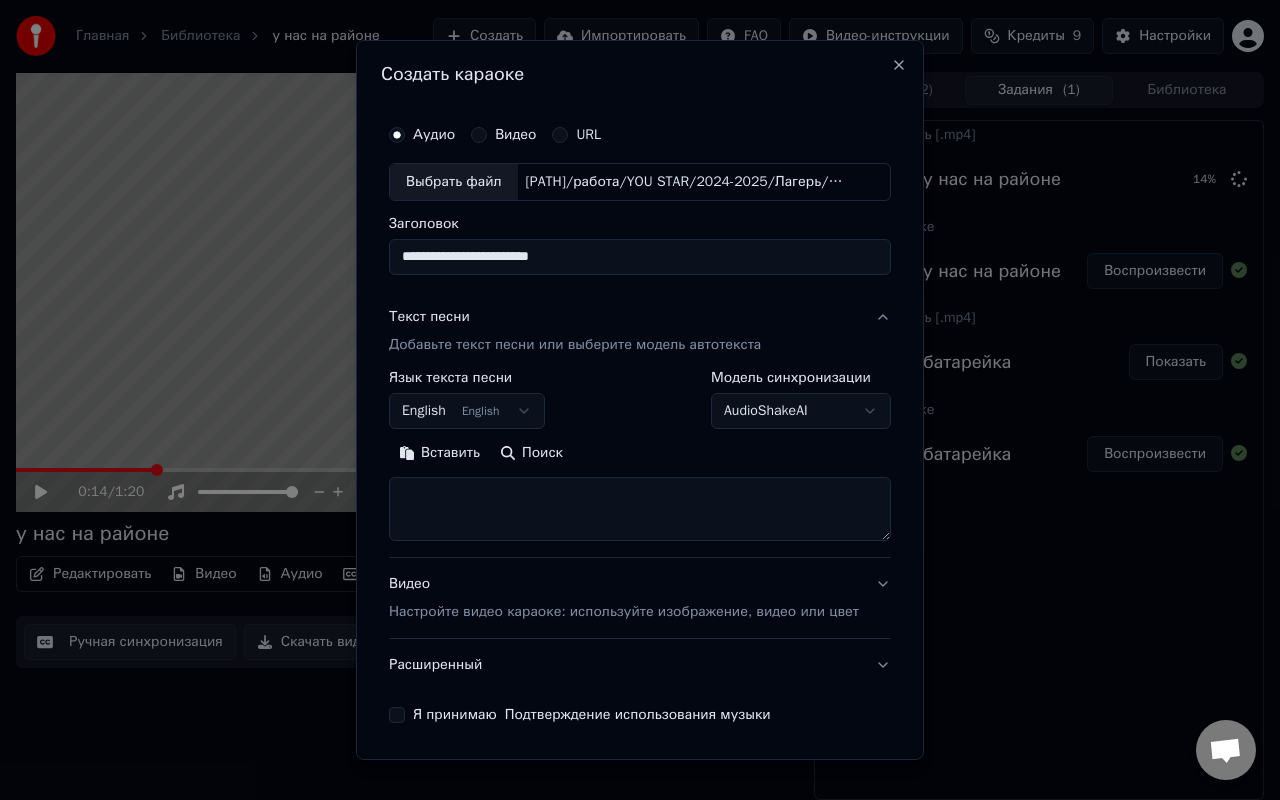 scroll, scrollTop: 40, scrollLeft: 0, axis: vertical 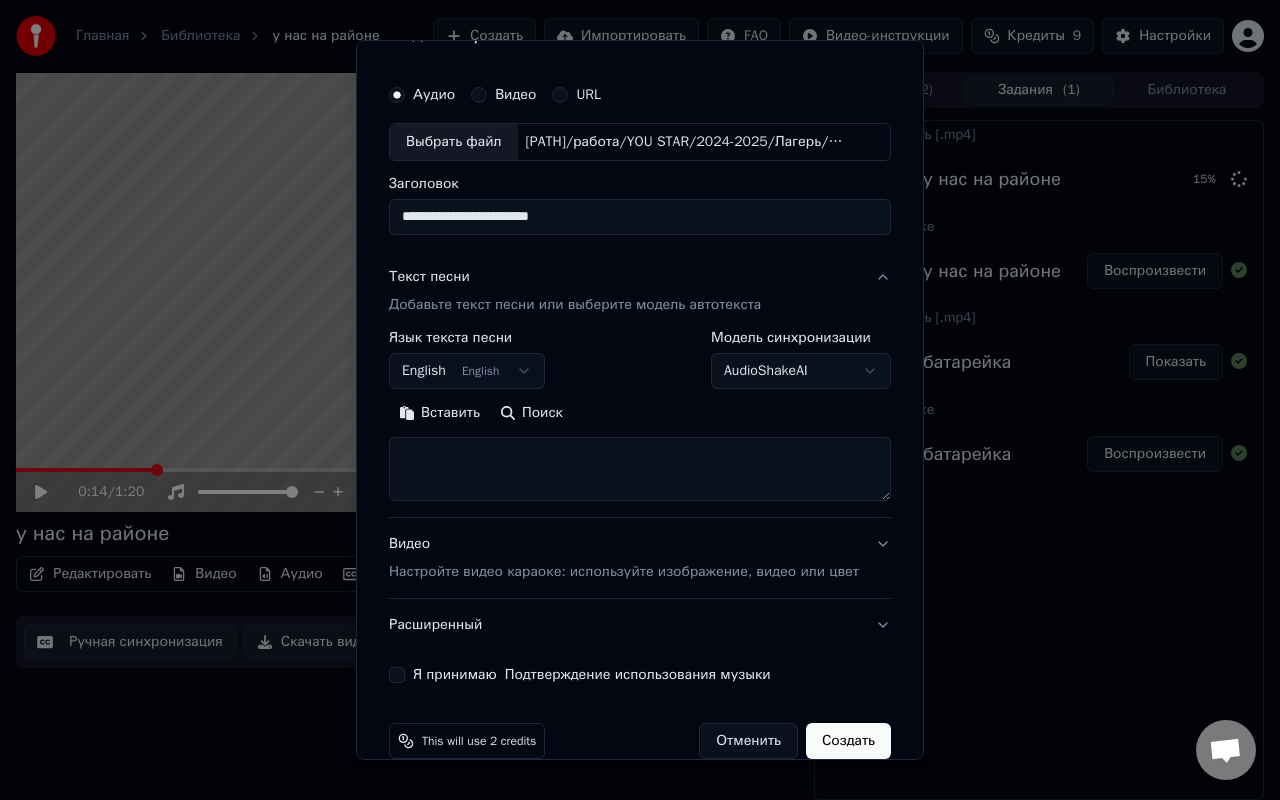 click on "Настройте видео караоке: используйте изображение, видео или цвет" at bounding box center [624, 572] 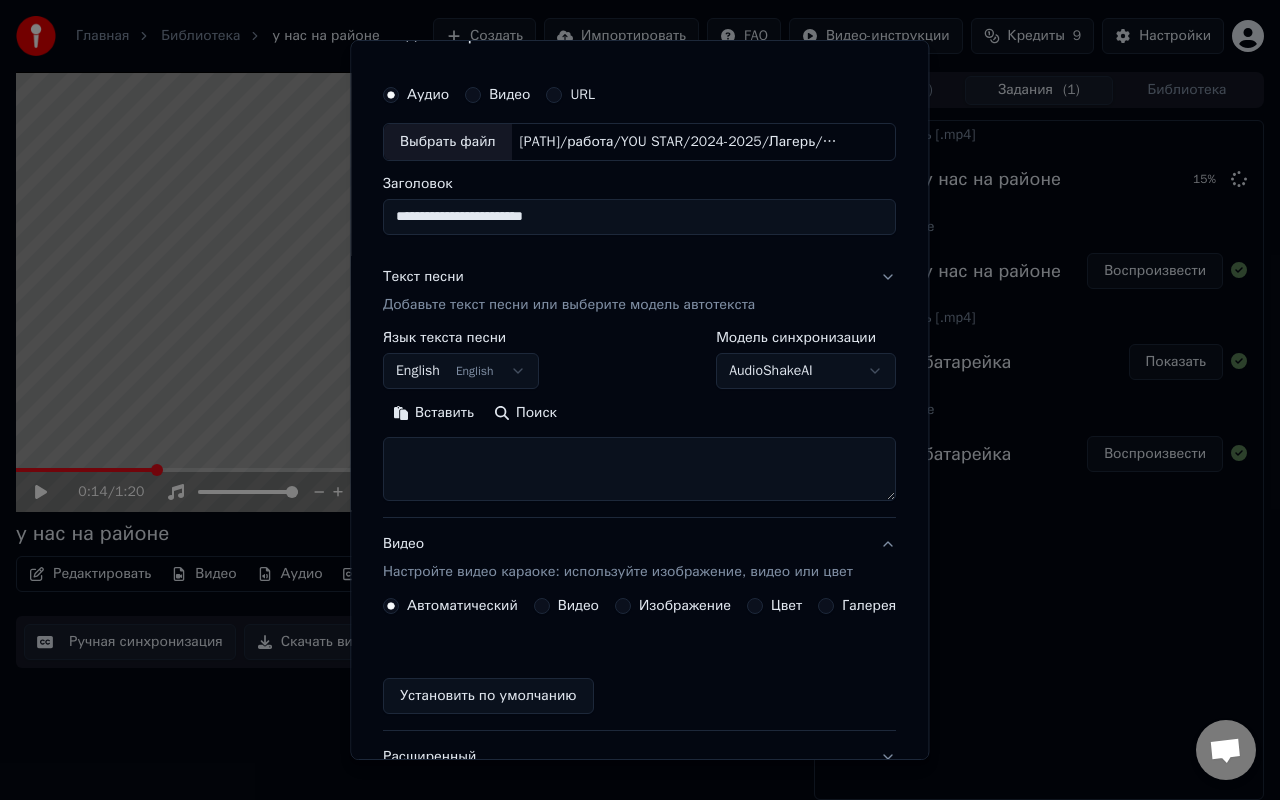scroll, scrollTop: 18, scrollLeft: 0, axis: vertical 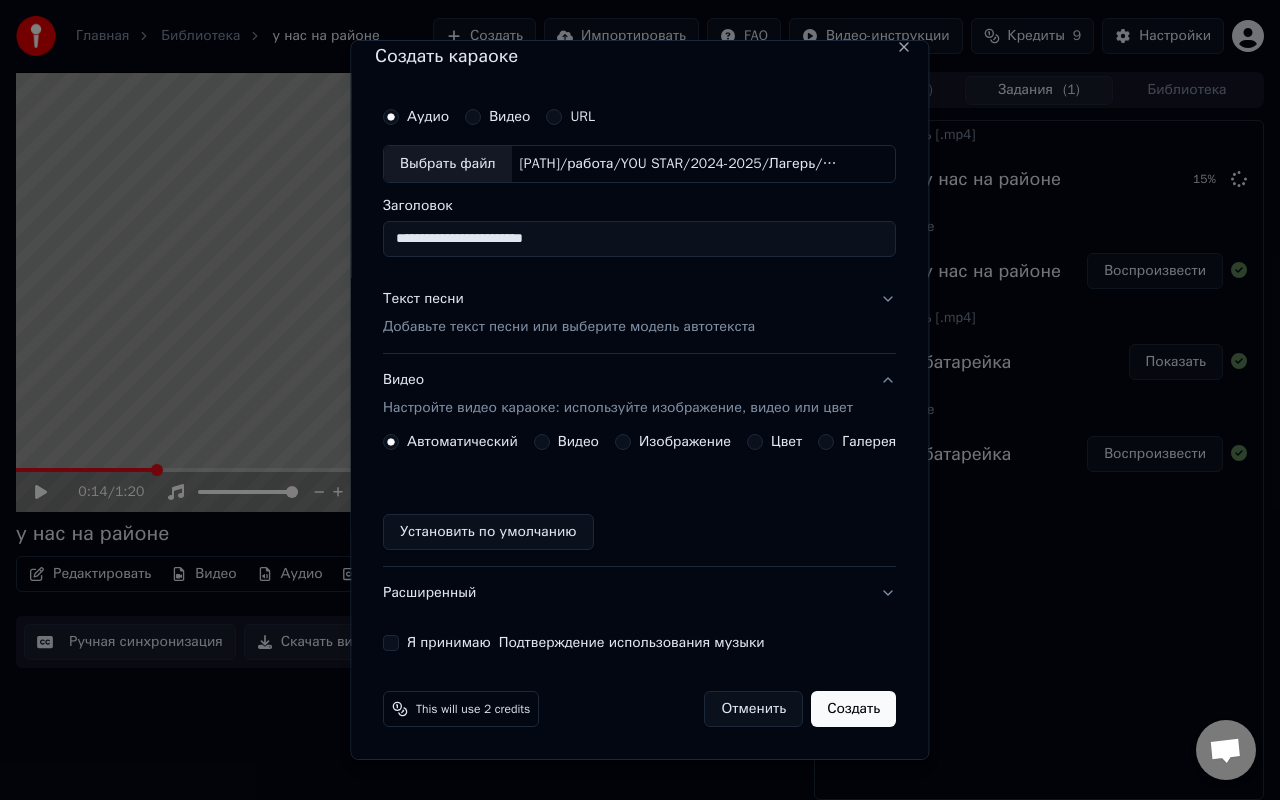 click on "Изображение" at bounding box center (685, 442) 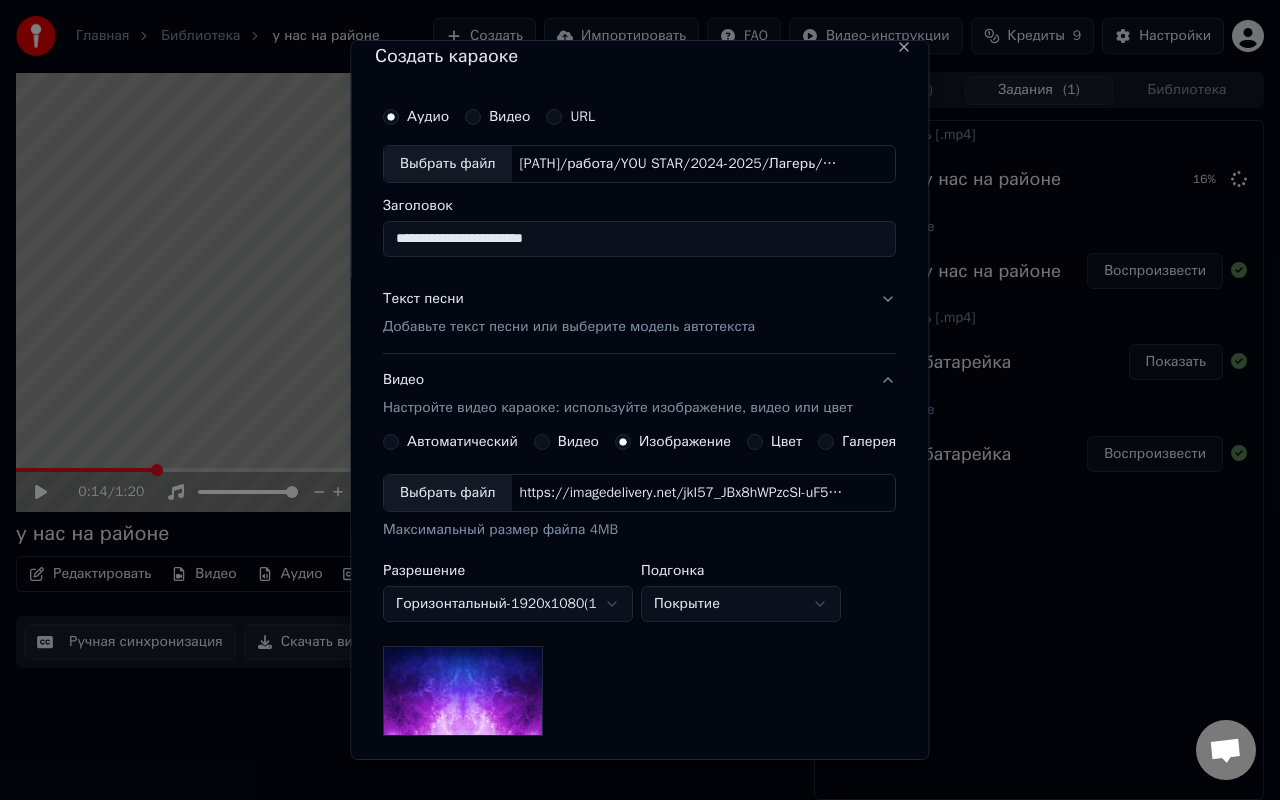 click on "https://imagedelivery.net/jkI57_JBx8hWPzcSI-uF5w/c7639807-3f76-4ea5-9112-66e75e03d200/16x9" at bounding box center [682, 493] 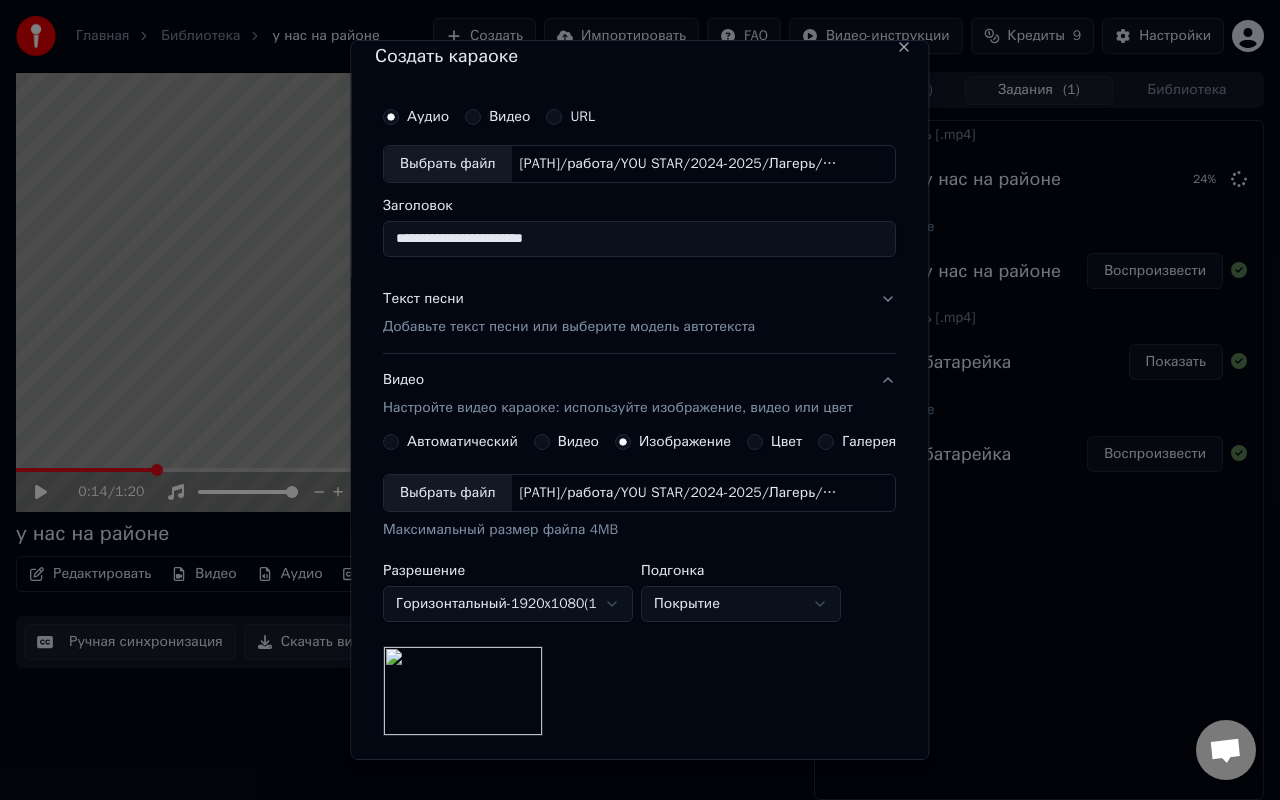 scroll, scrollTop: 0, scrollLeft: 0, axis: both 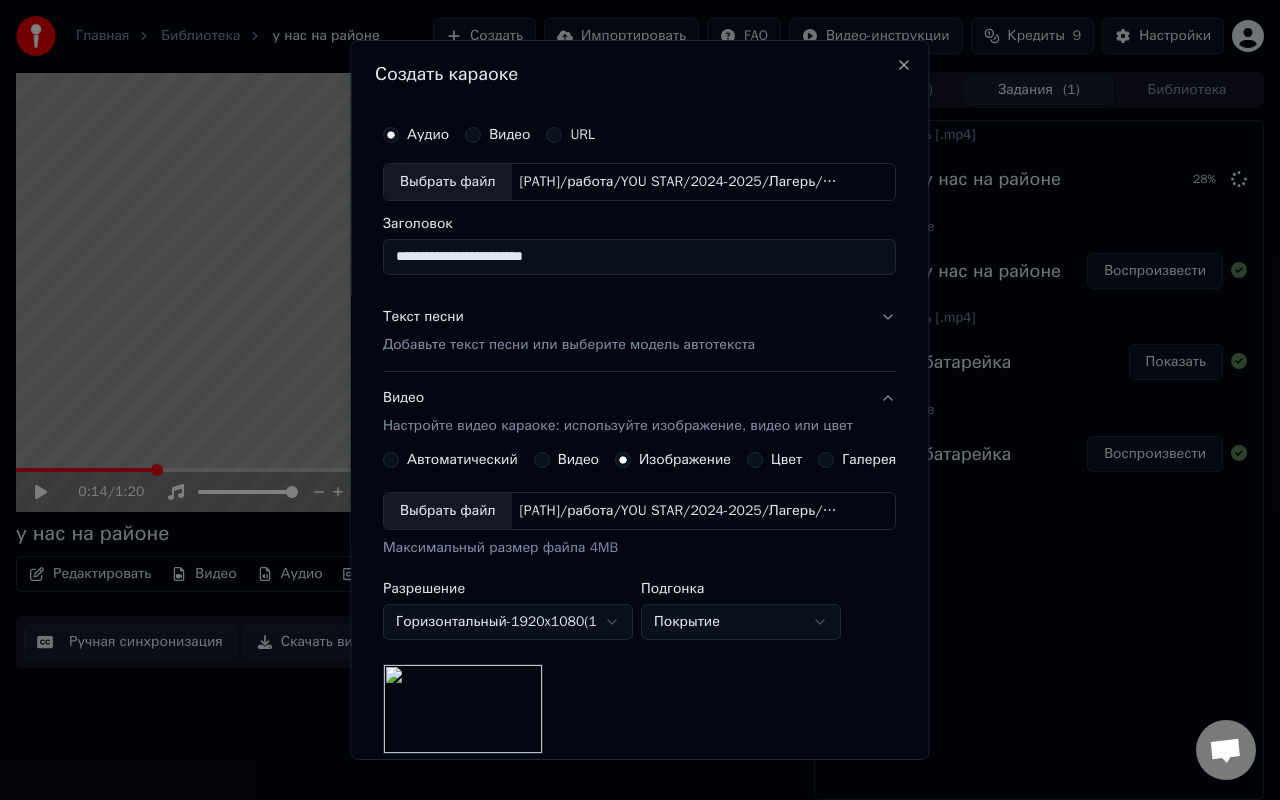 click on "Добавьте текст песни или выберите модель автотекста" at bounding box center (569, 345) 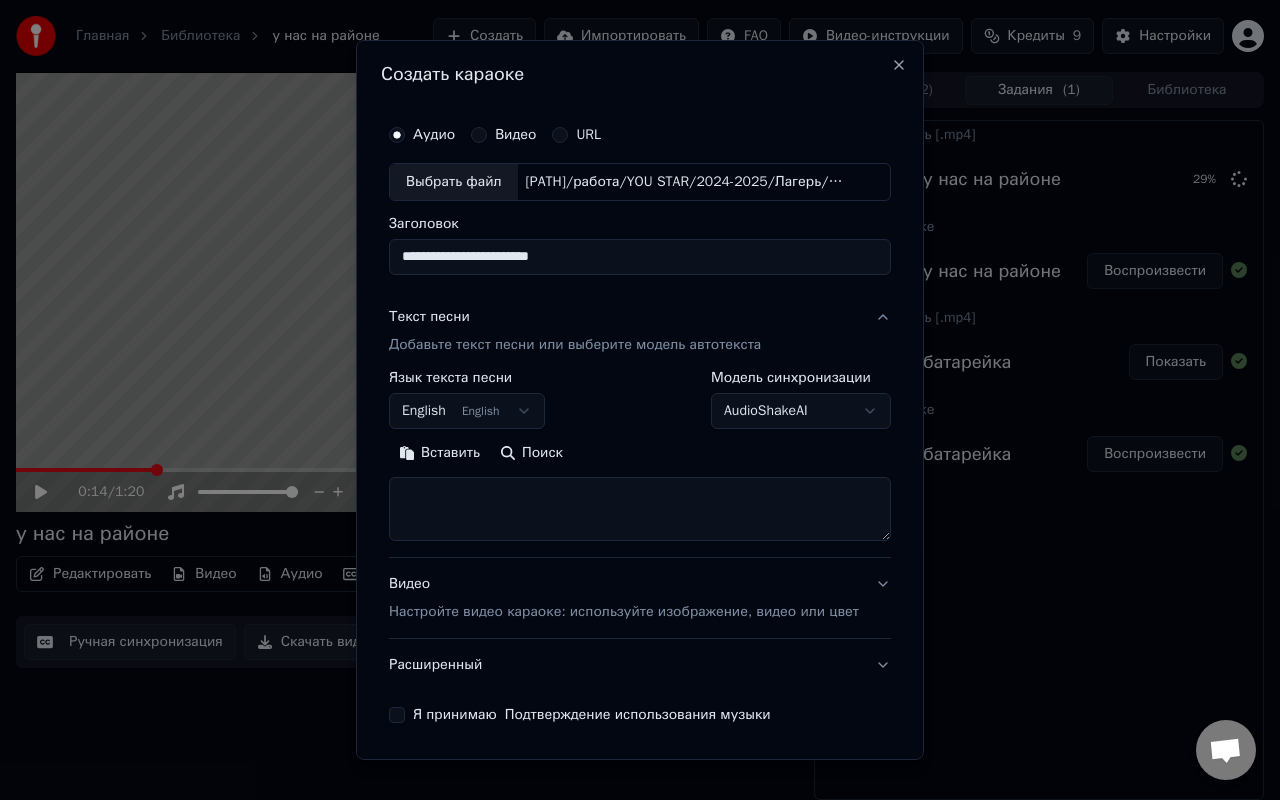 click on "English English" at bounding box center (467, 411) 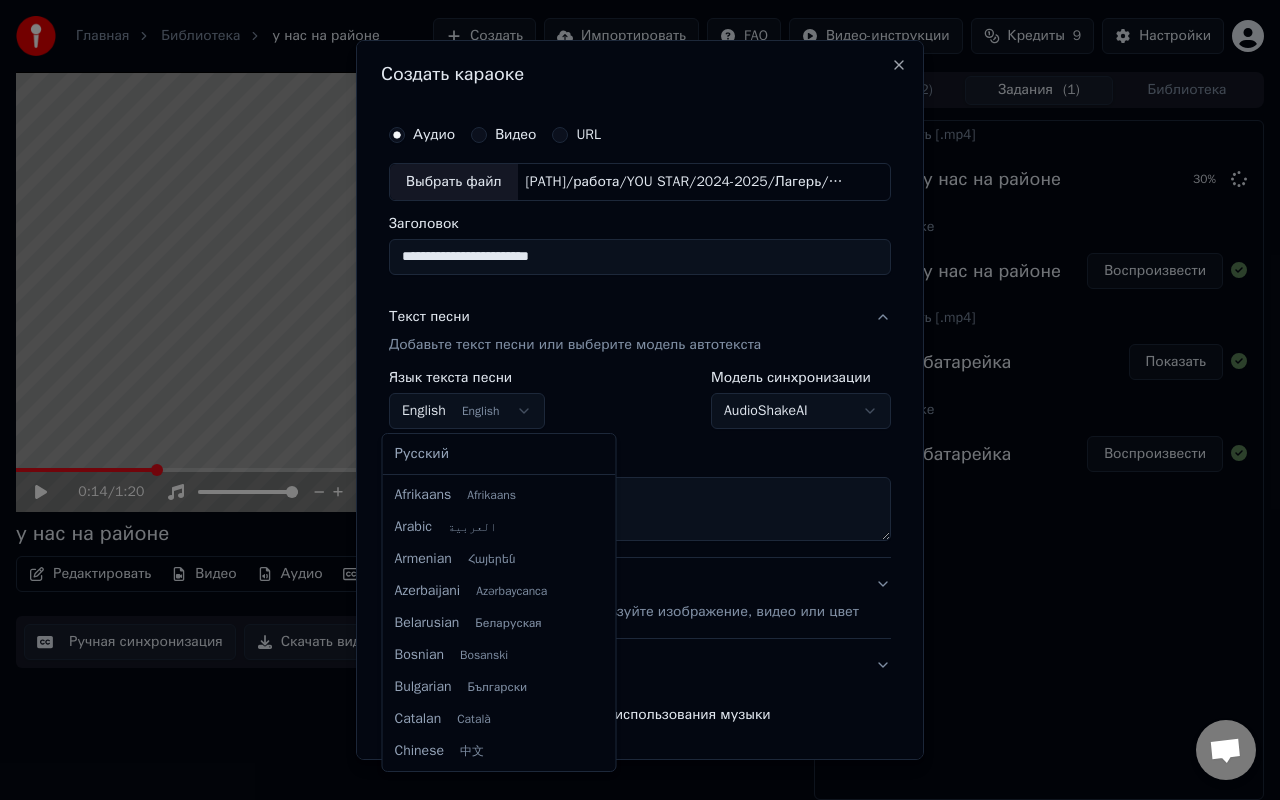 select on "**" 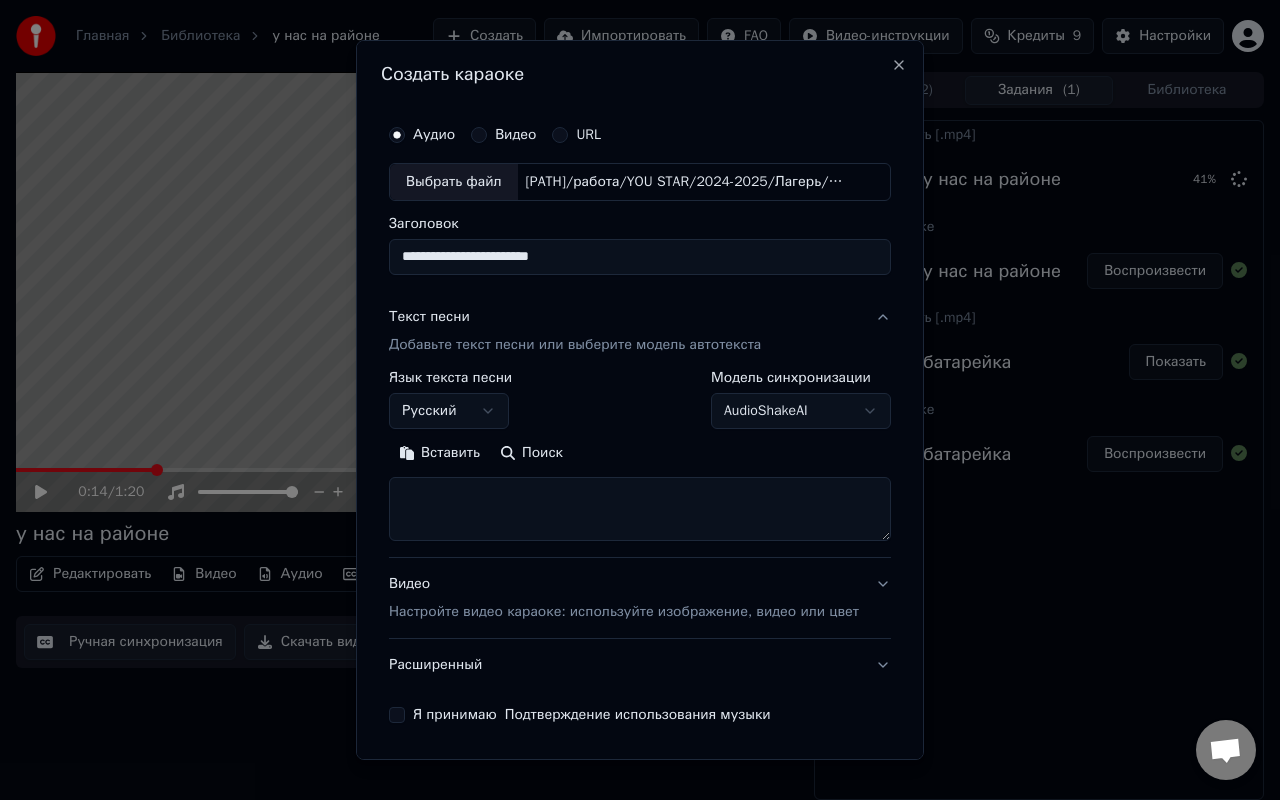 click at bounding box center [640, 509] 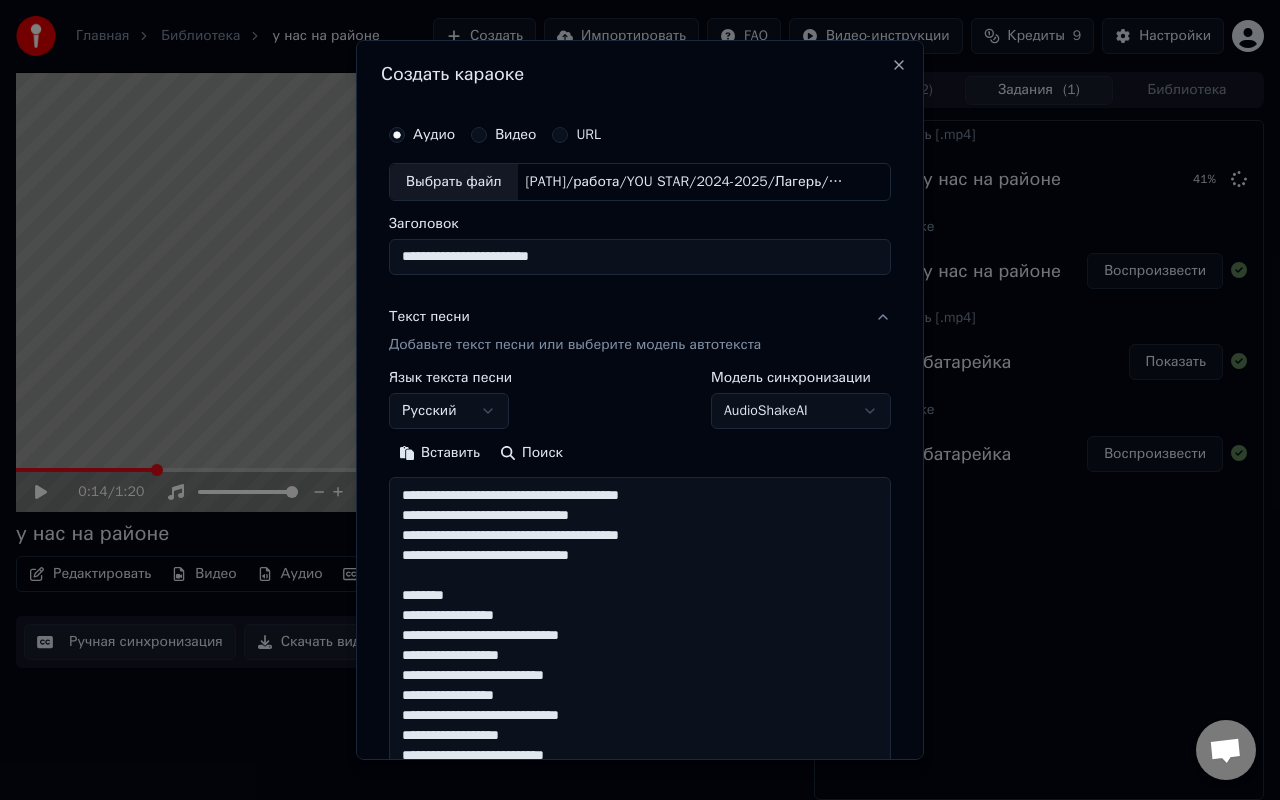 scroll, scrollTop: 264, scrollLeft: 0, axis: vertical 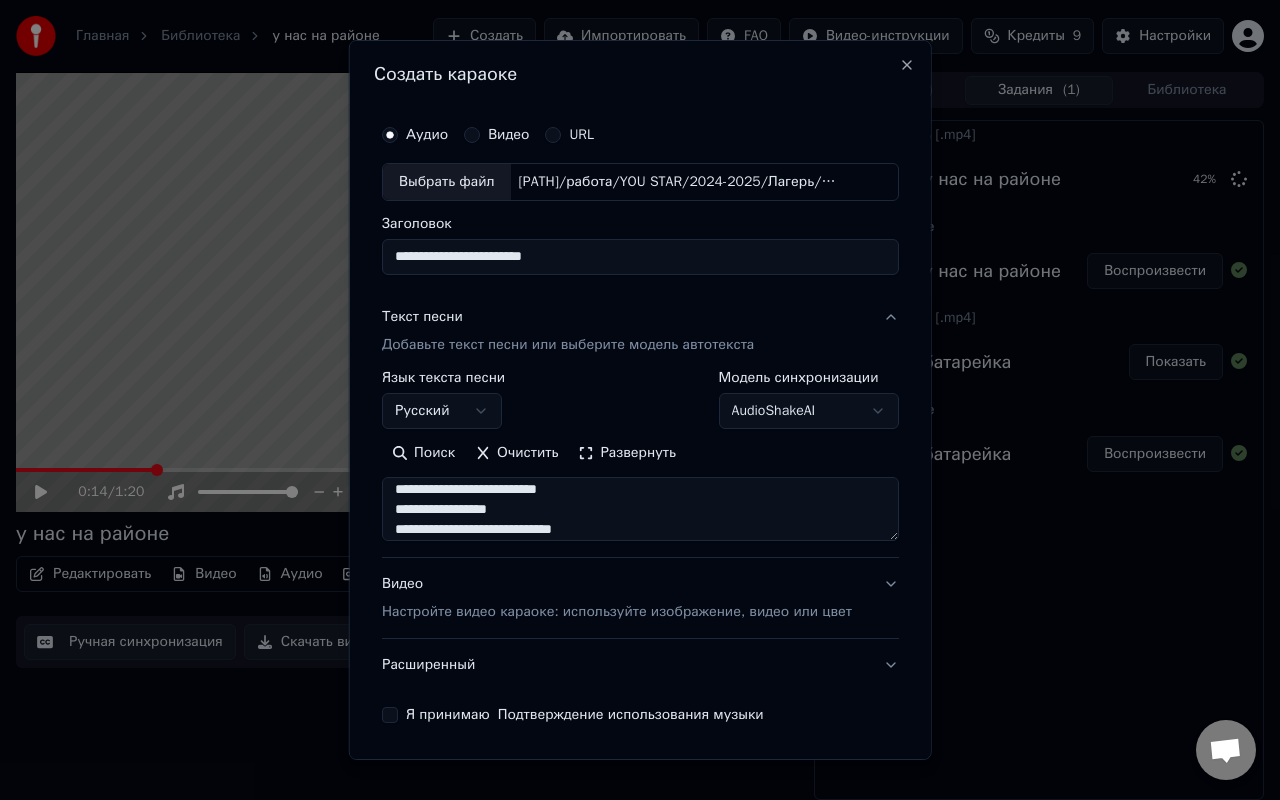 click on "Развернуть" at bounding box center [627, 453] 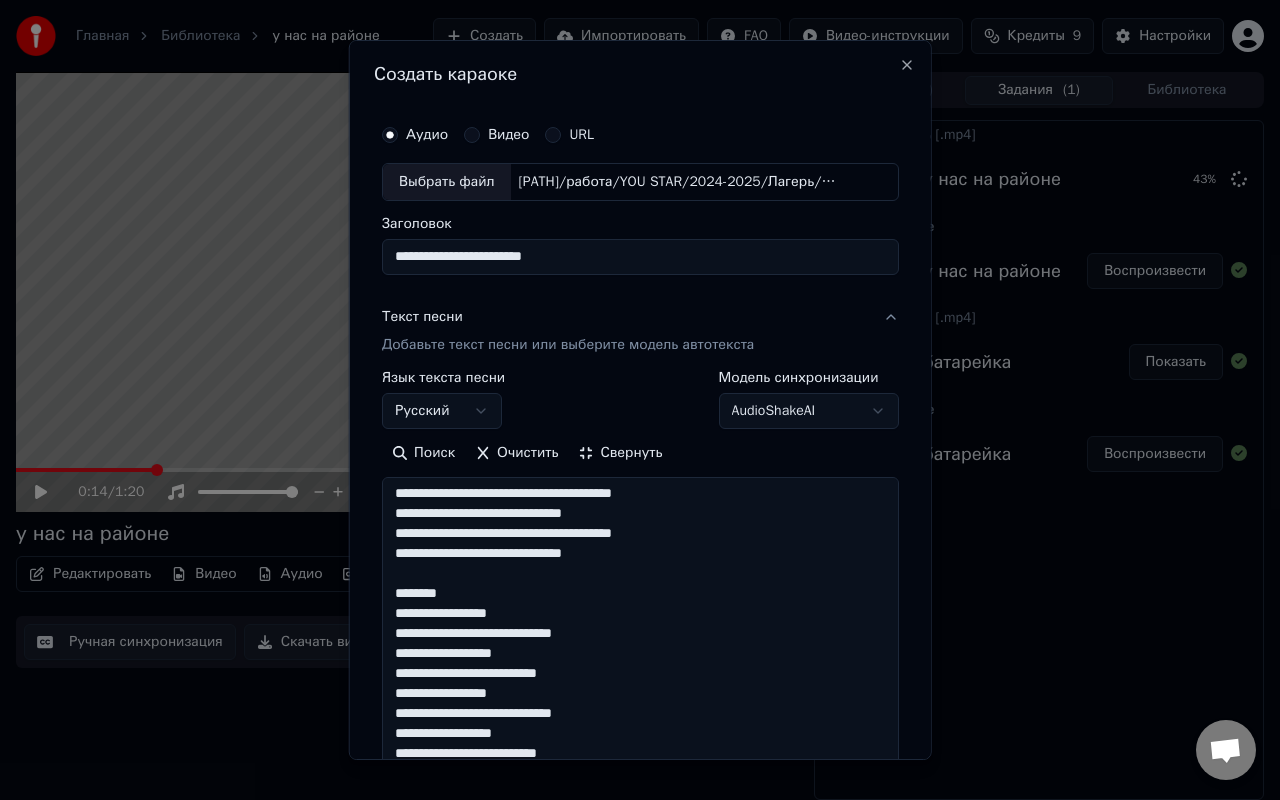 scroll, scrollTop: 0, scrollLeft: 0, axis: both 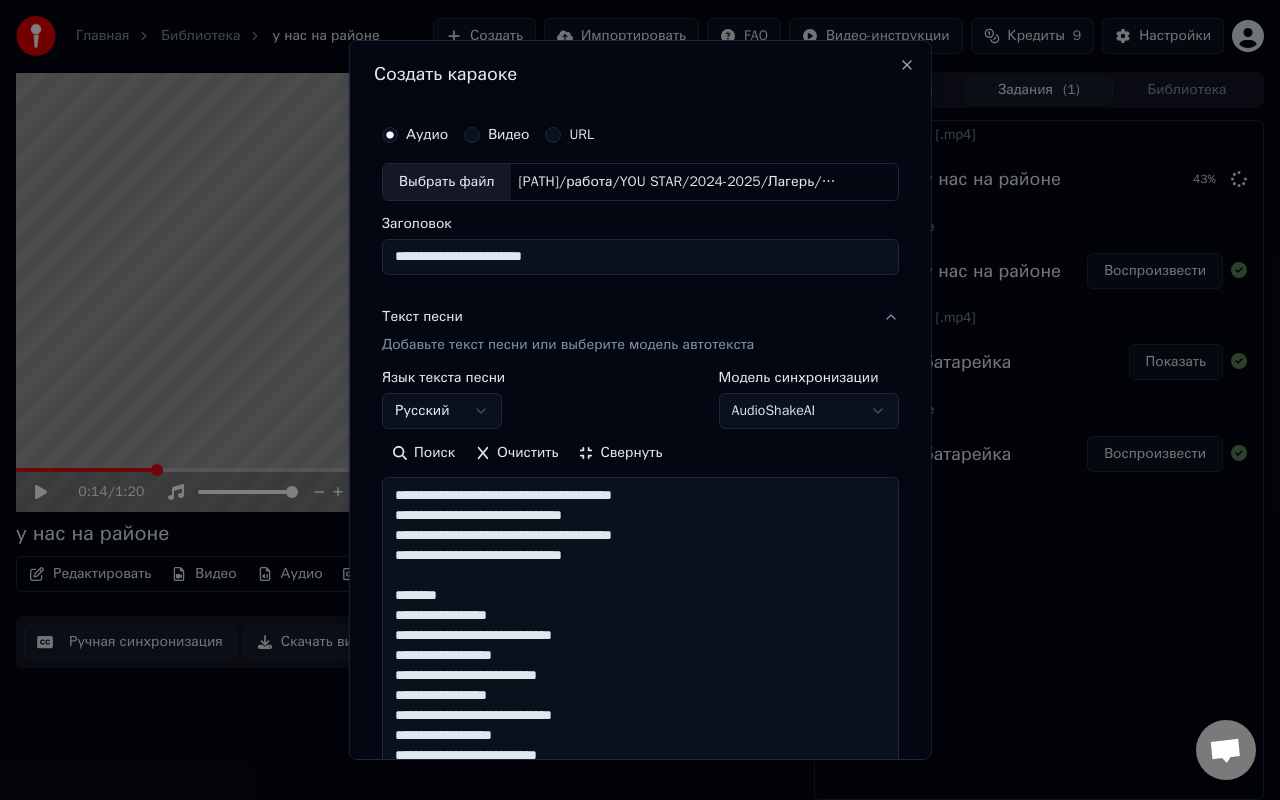 drag, startPoint x: 470, startPoint y: 599, endPoint x: 396, endPoint y: 579, distance: 76.655075 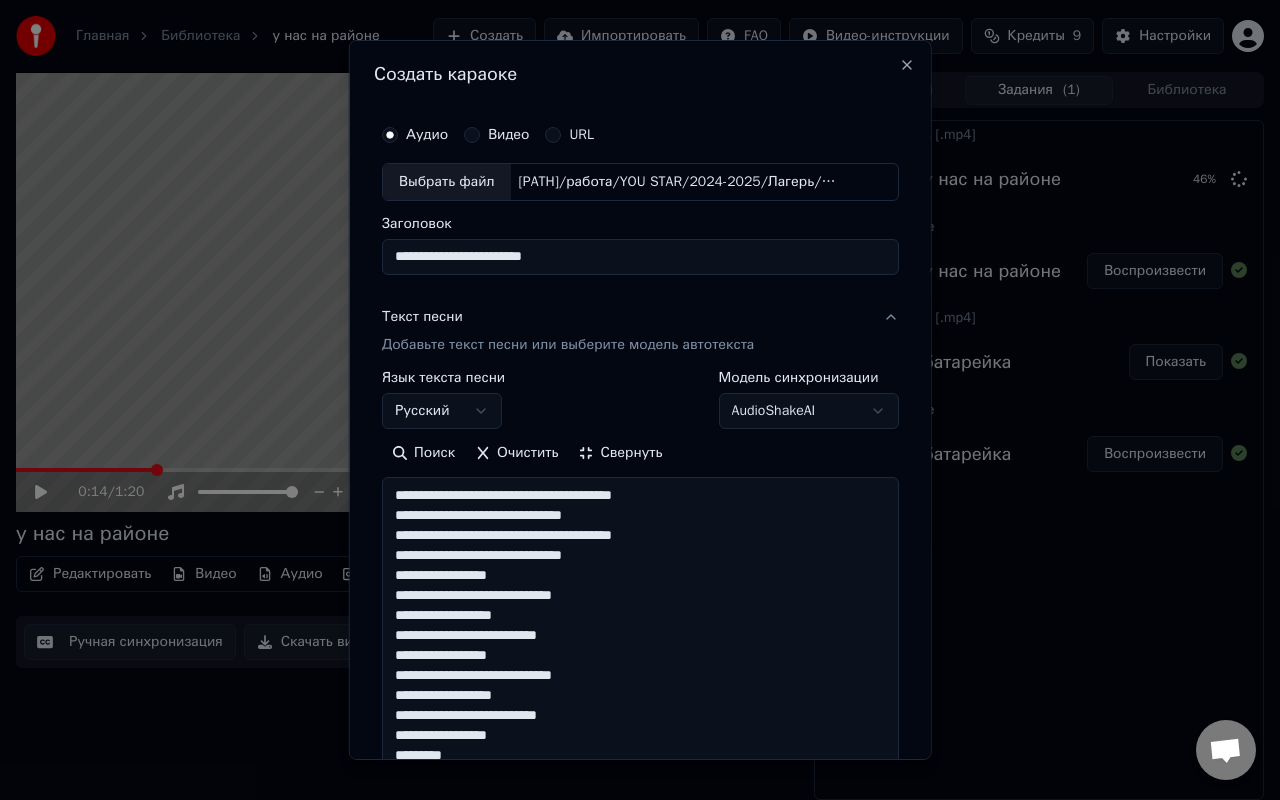 click on "**********" at bounding box center (640, 645) 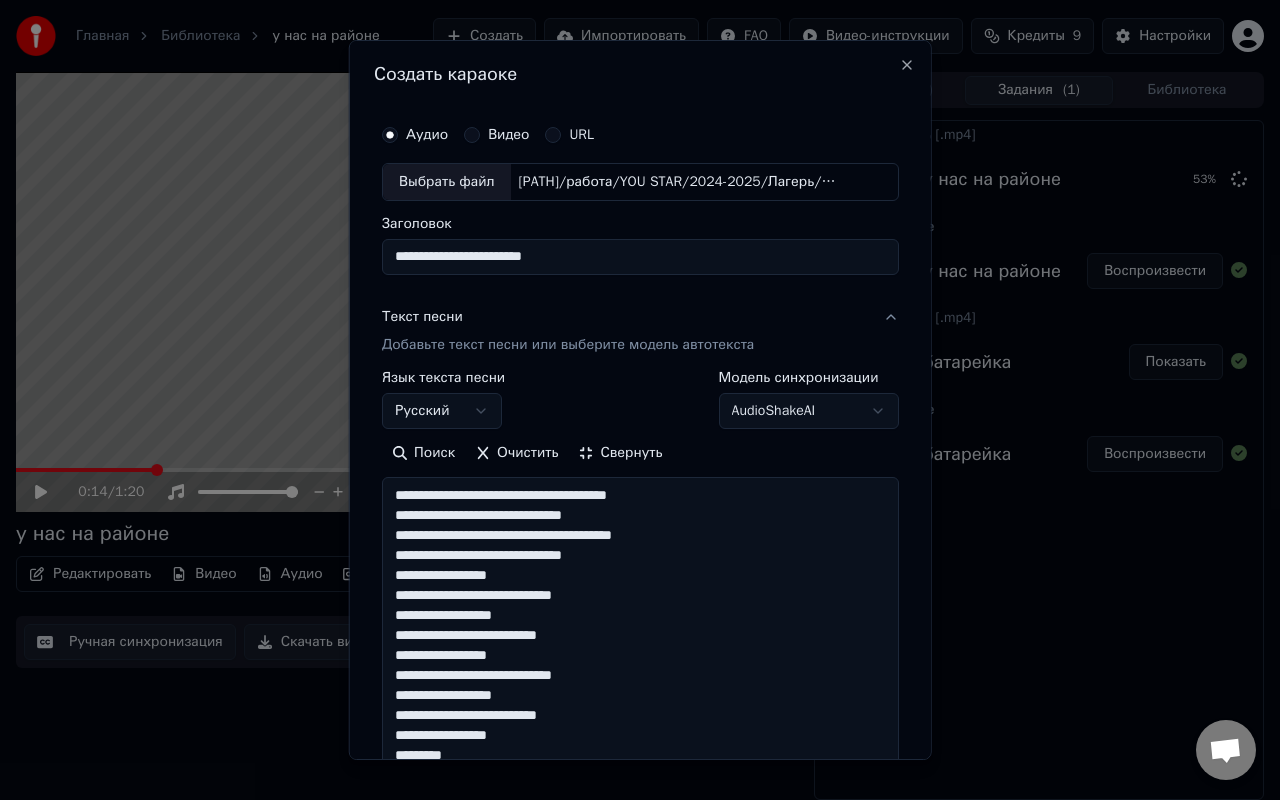 click on "**********" at bounding box center (640, 645) 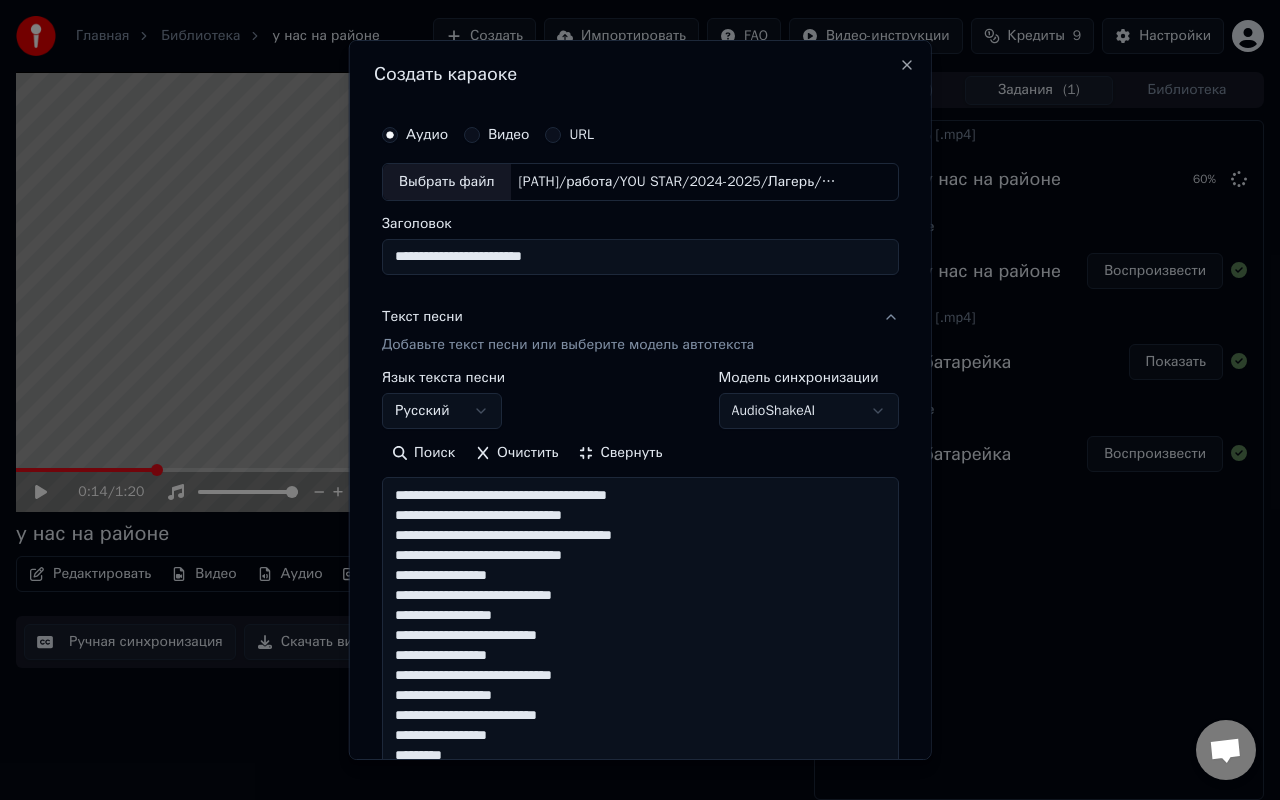 click on "**********" at bounding box center (640, 645) 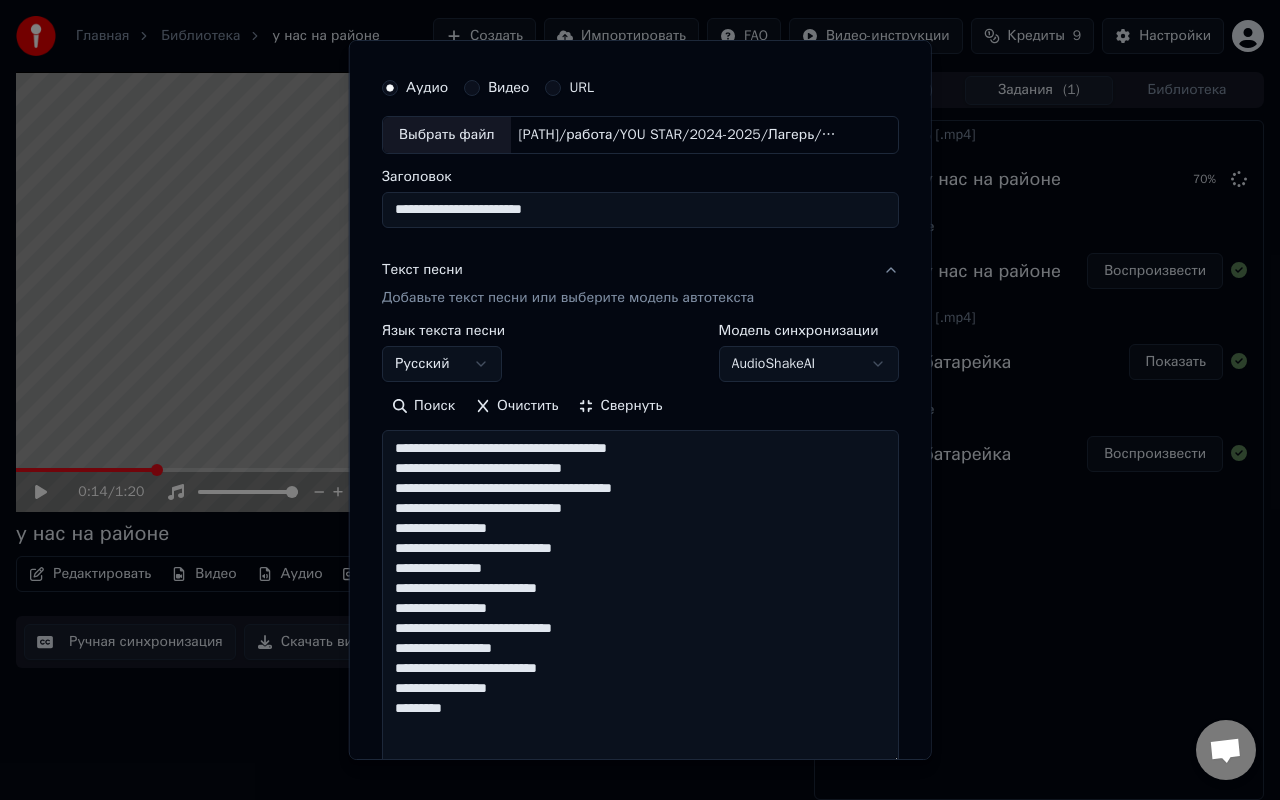 scroll, scrollTop: 44, scrollLeft: 0, axis: vertical 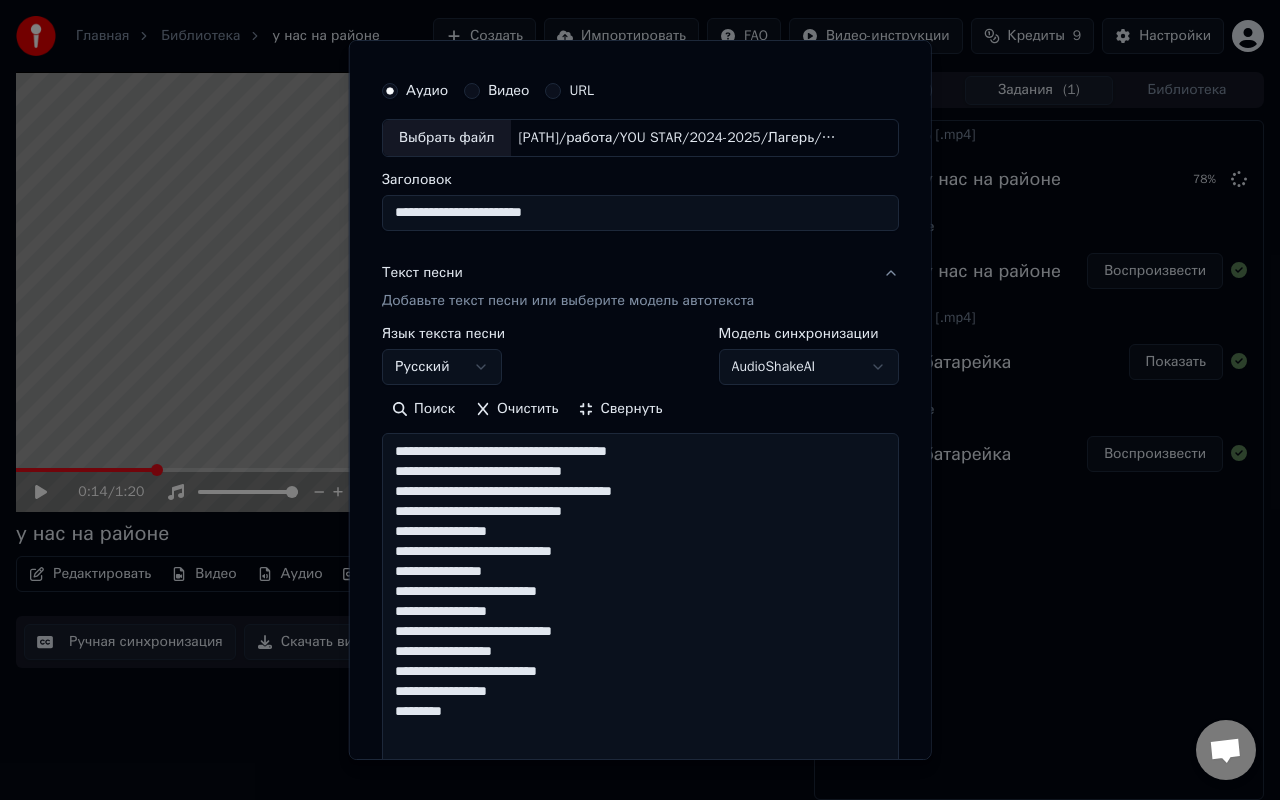 click on "**********" at bounding box center [640, 601] 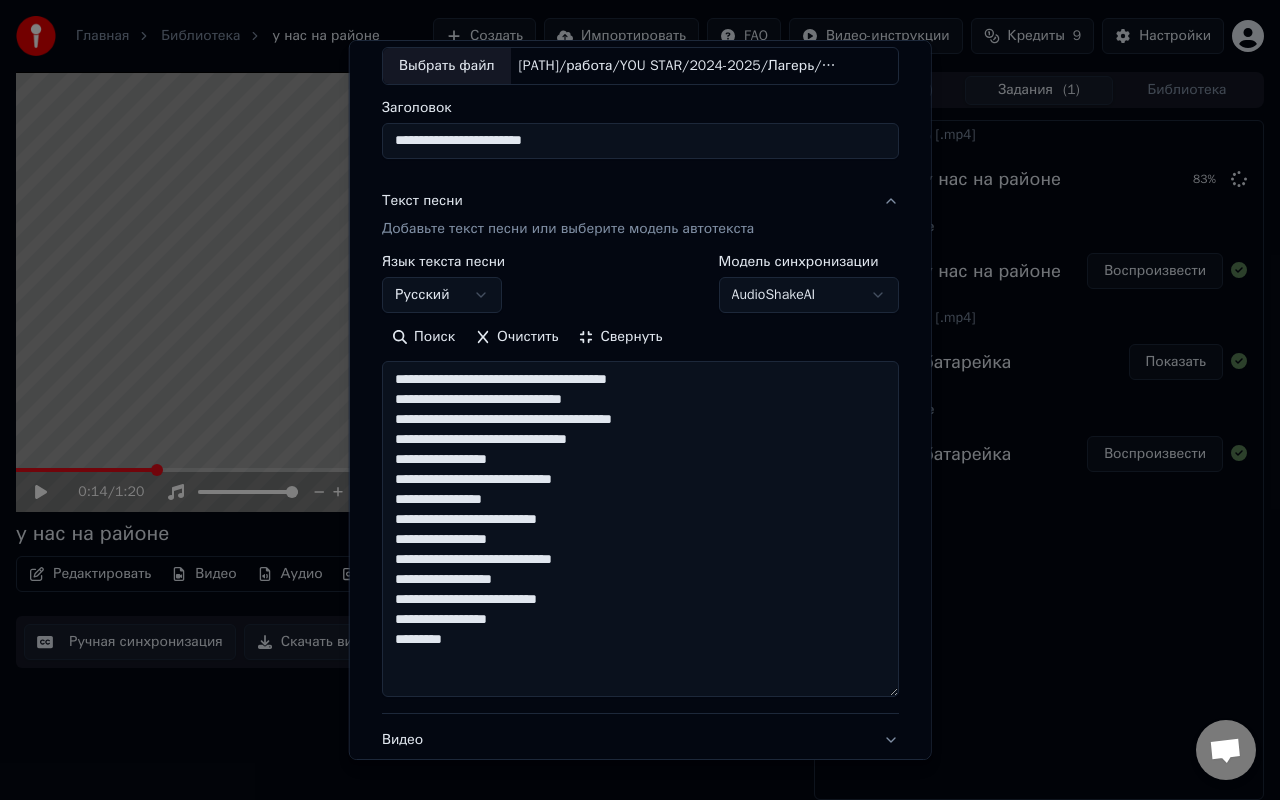 scroll, scrollTop: 344, scrollLeft: 0, axis: vertical 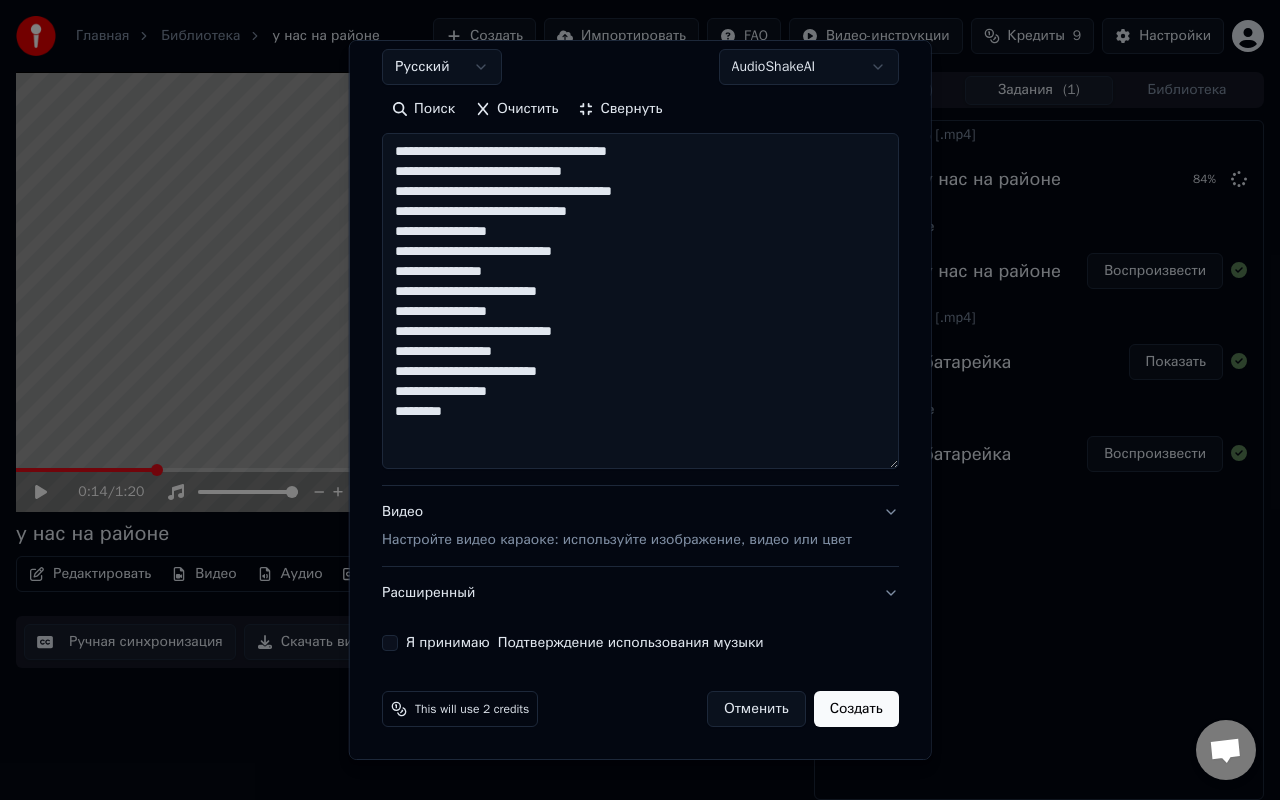 type on "**********" 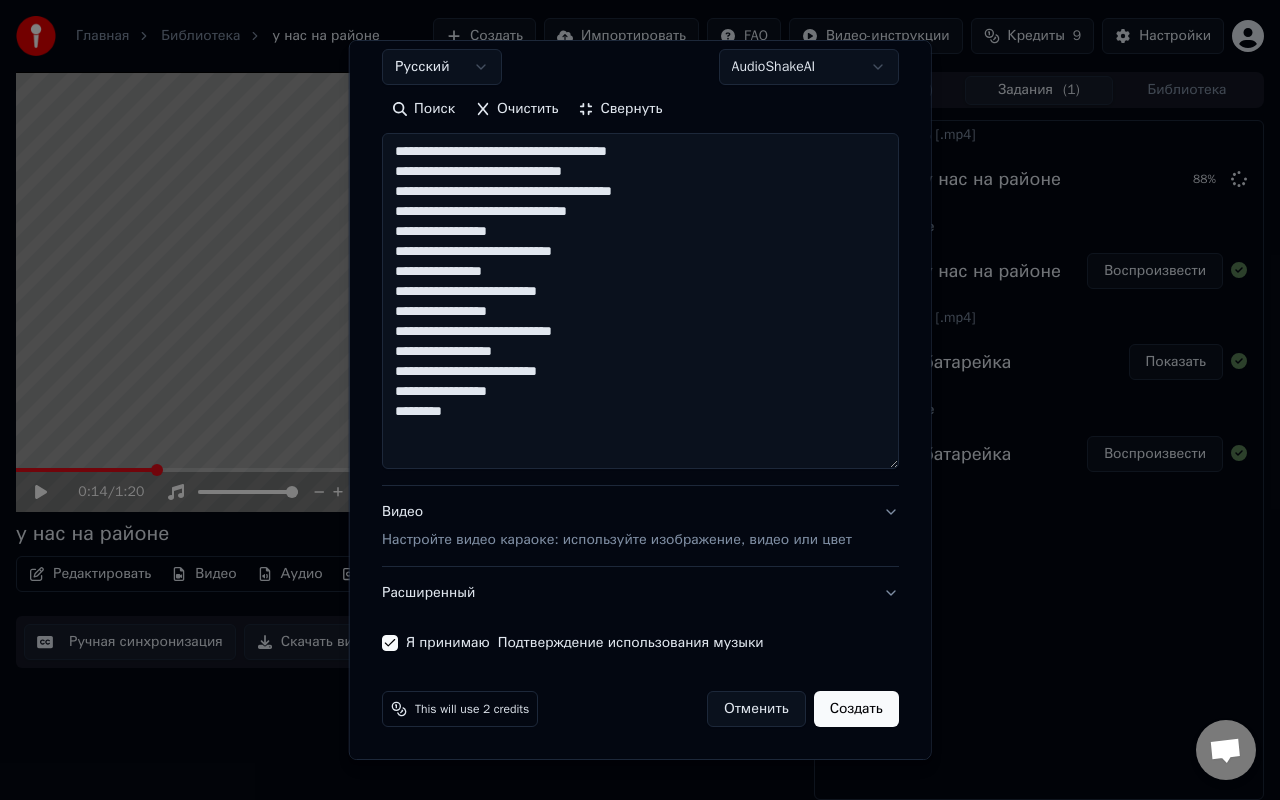 click on "Создать" at bounding box center (855, 709) 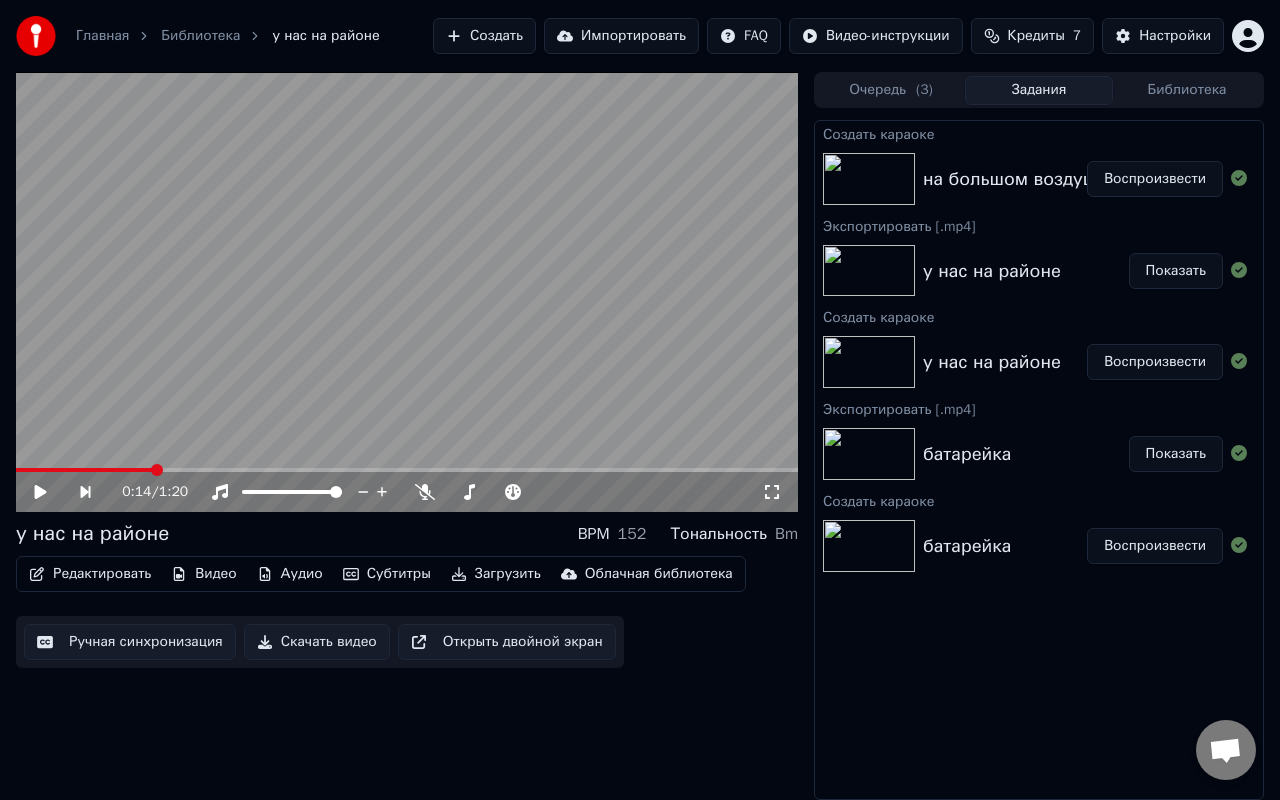 click on "Воспроизвести" at bounding box center [1155, 179] 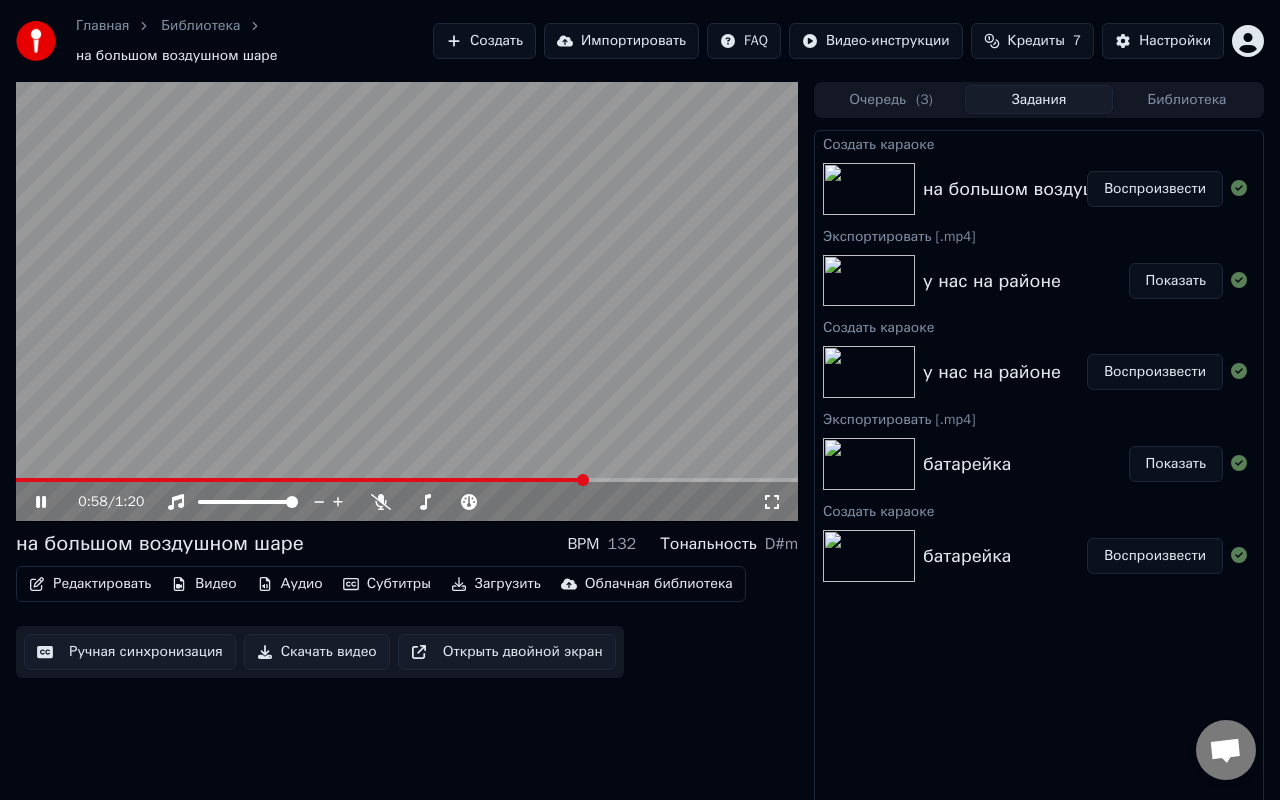 click 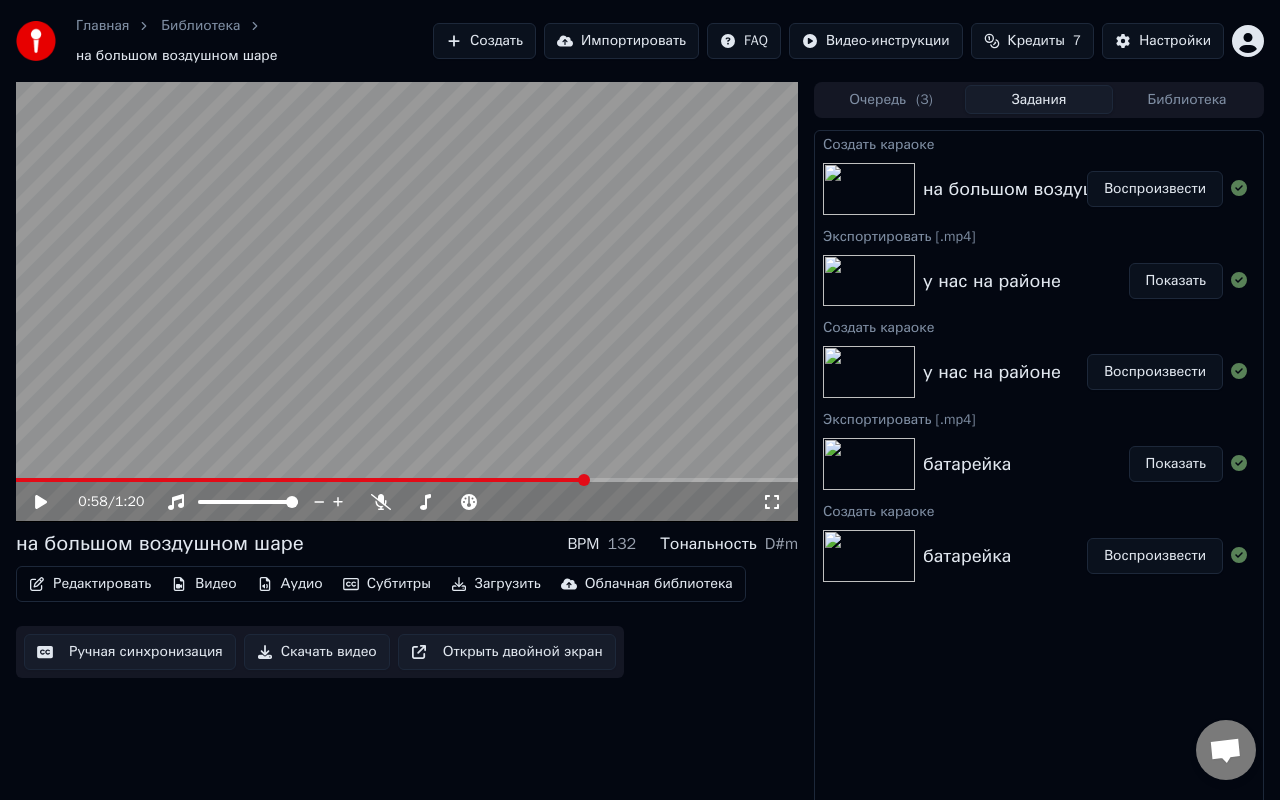 click on "Скачать видео" at bounding box center [317, 652] 